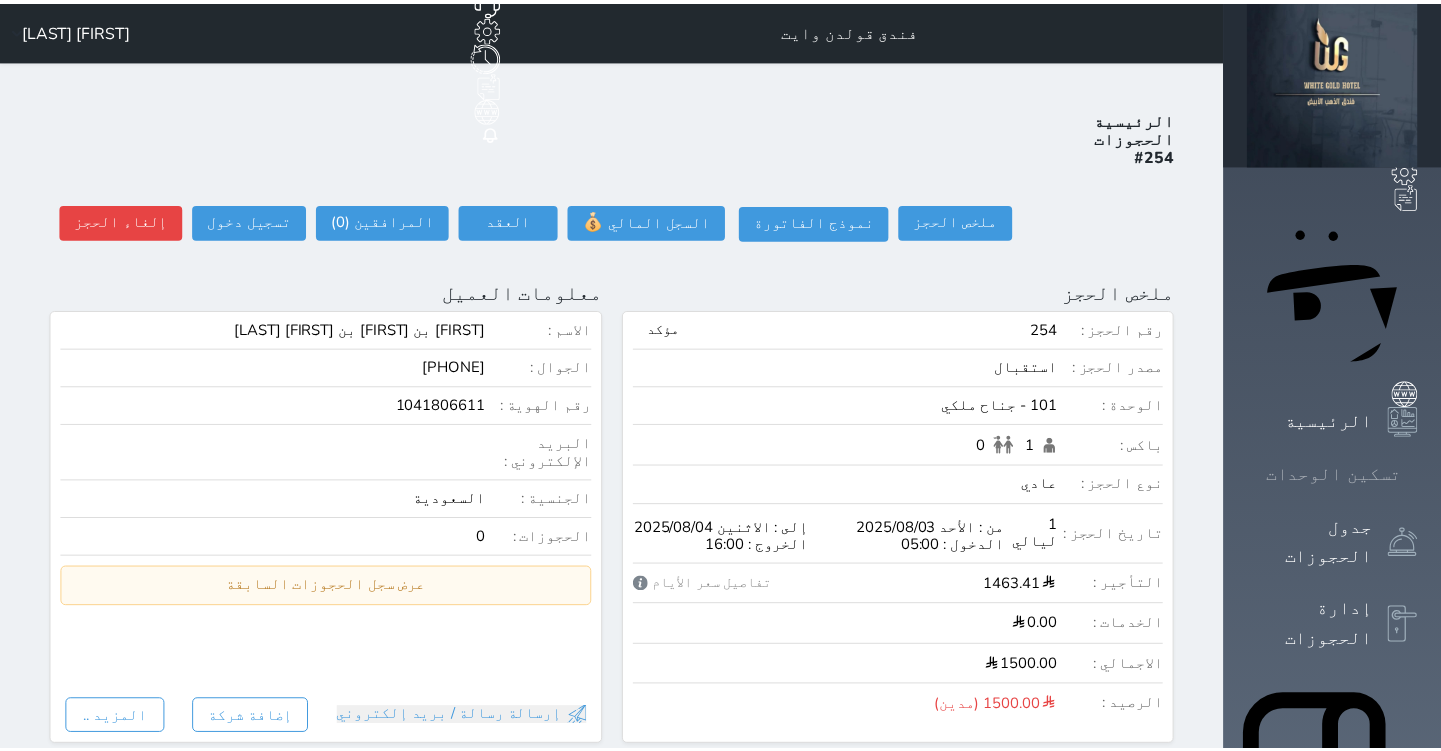 scroll, scrollTop: 0, scrollLeft: 0, axis: both 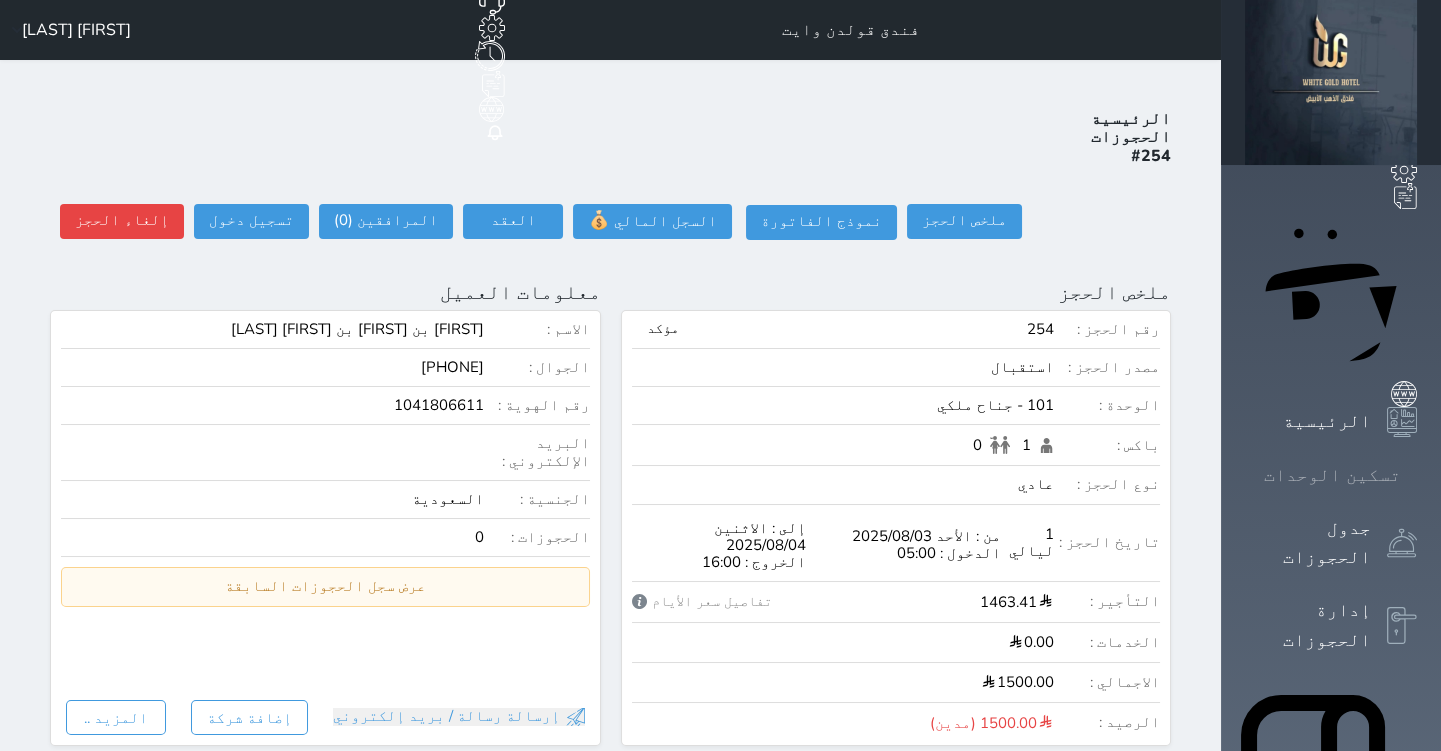 click on "تسكين الوحدات" at bounding box center (1332, 475) 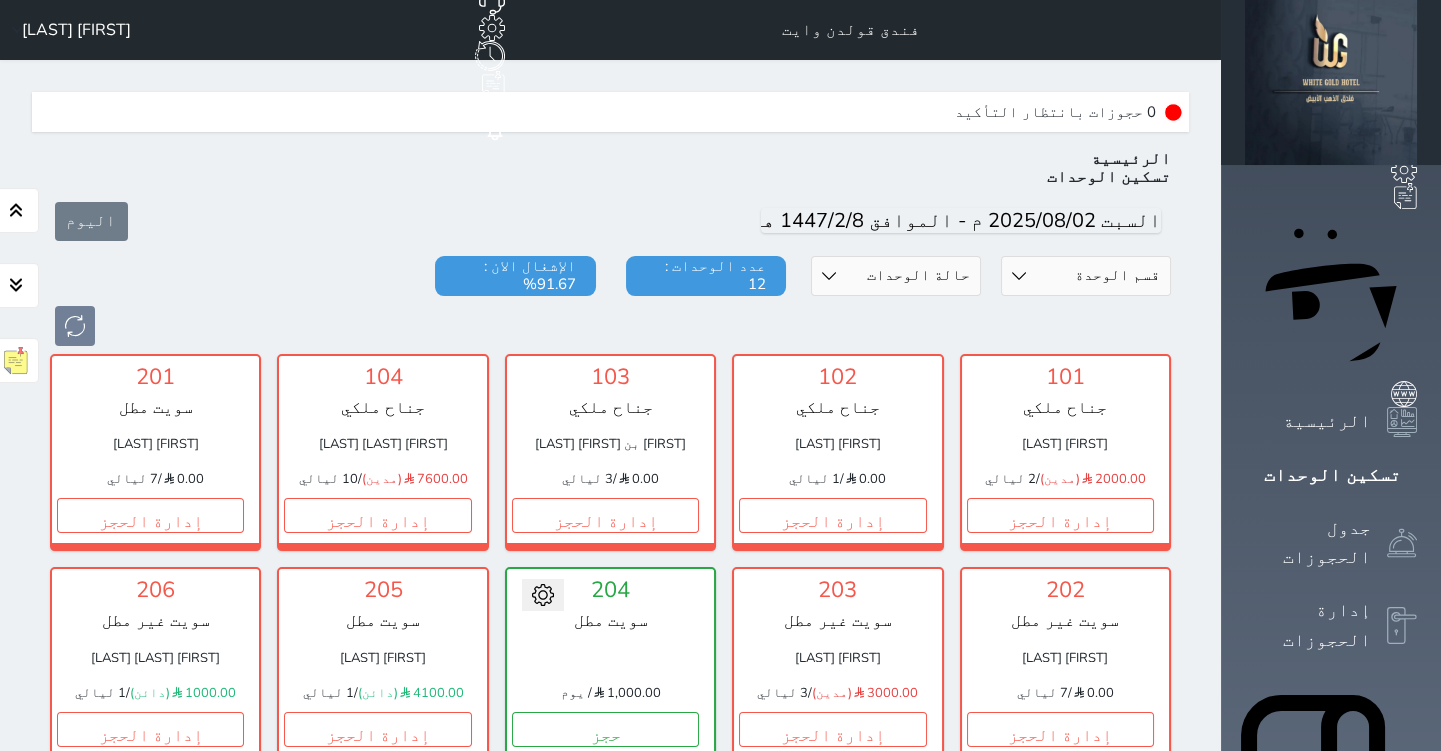 scroll, scrollTop: 60, scrollLeft: 0, axis: vertical 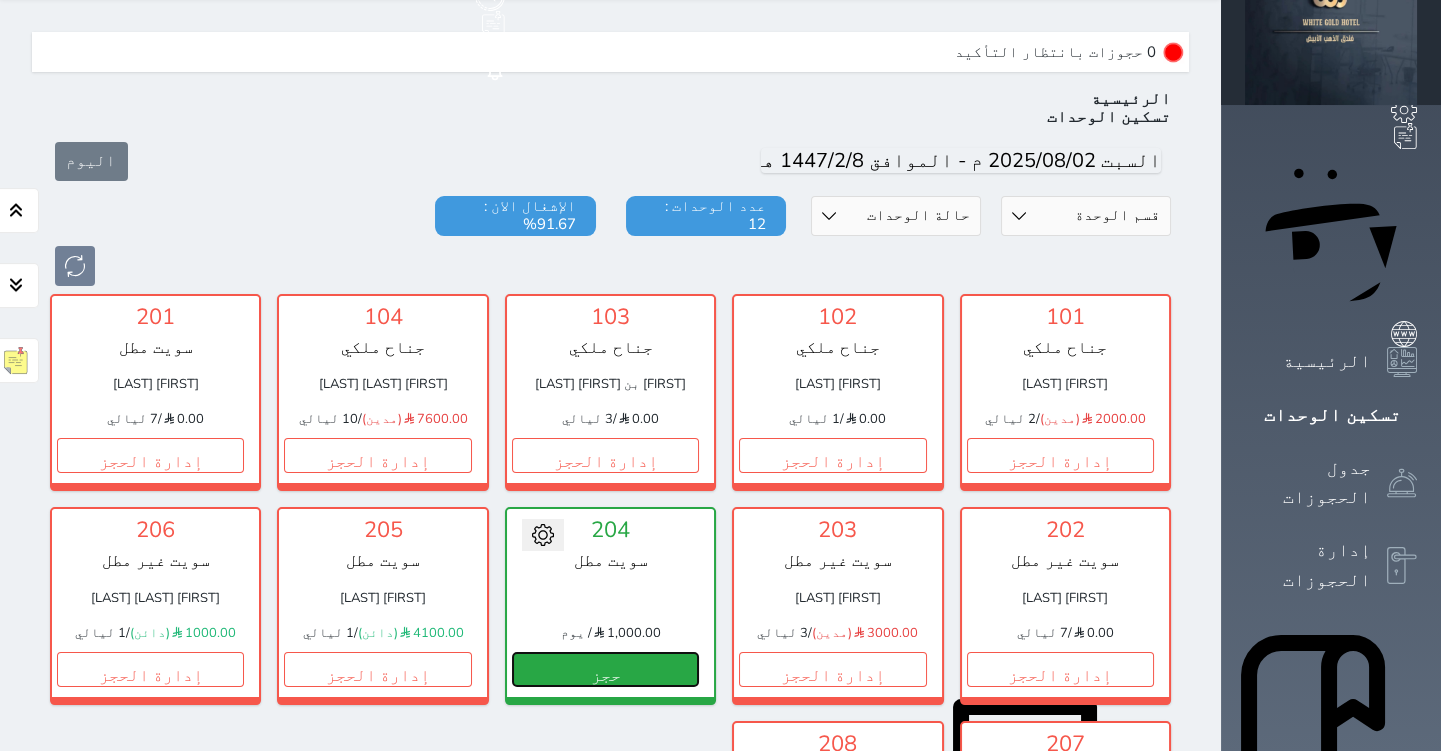 click on "حجز" at bounding box center (605, 669) 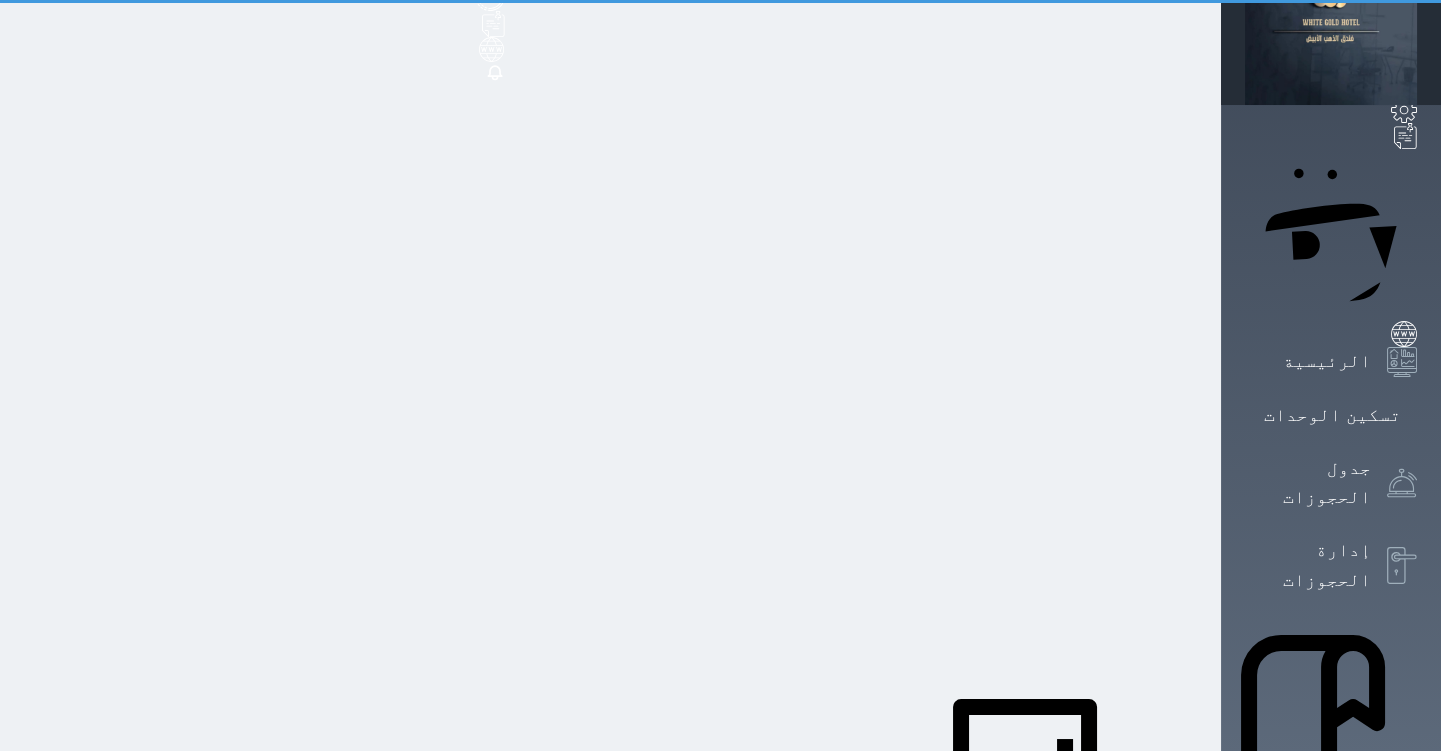 scroll, scrollTop: 12, scrollLeft: 0, axis: vertical 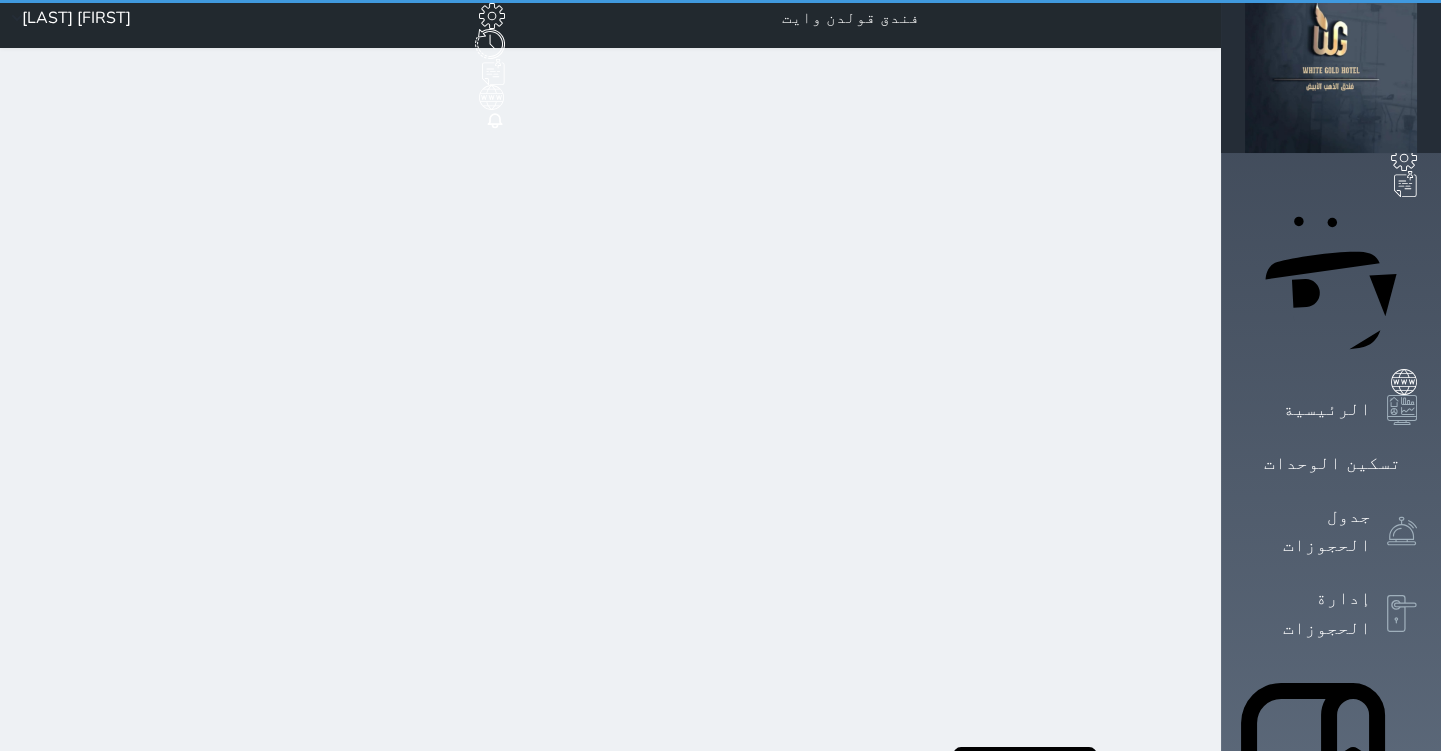 select on "1" 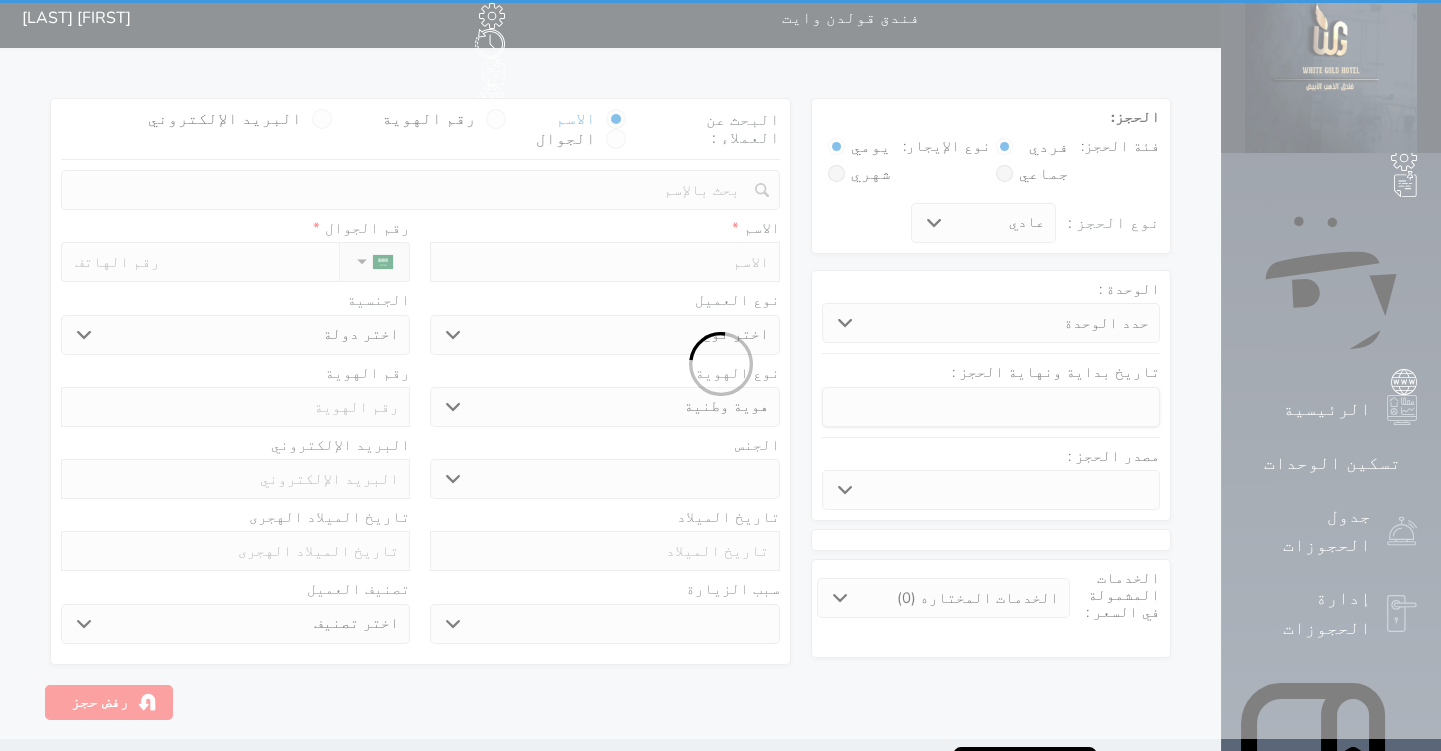scroll, scrollTop: 0, scrollLeft: 0, axis: both 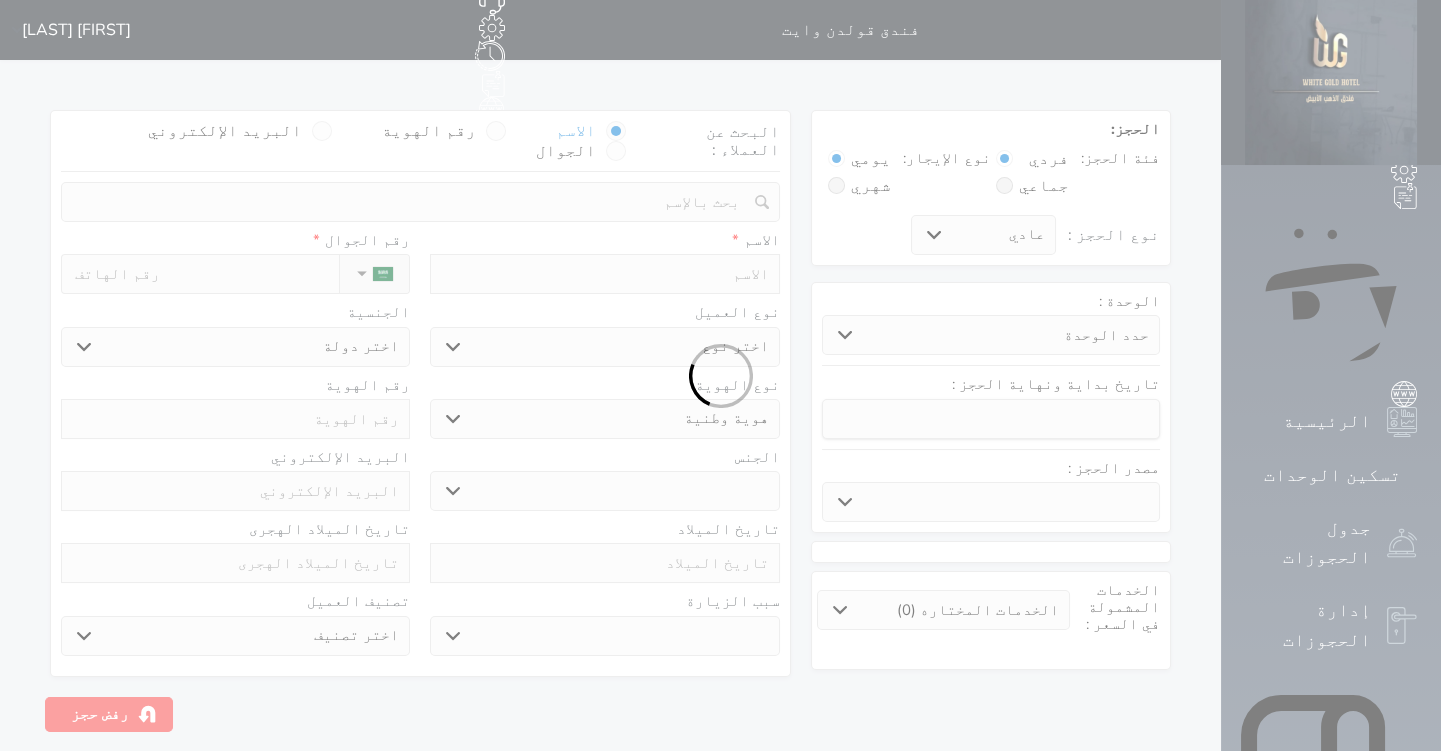select 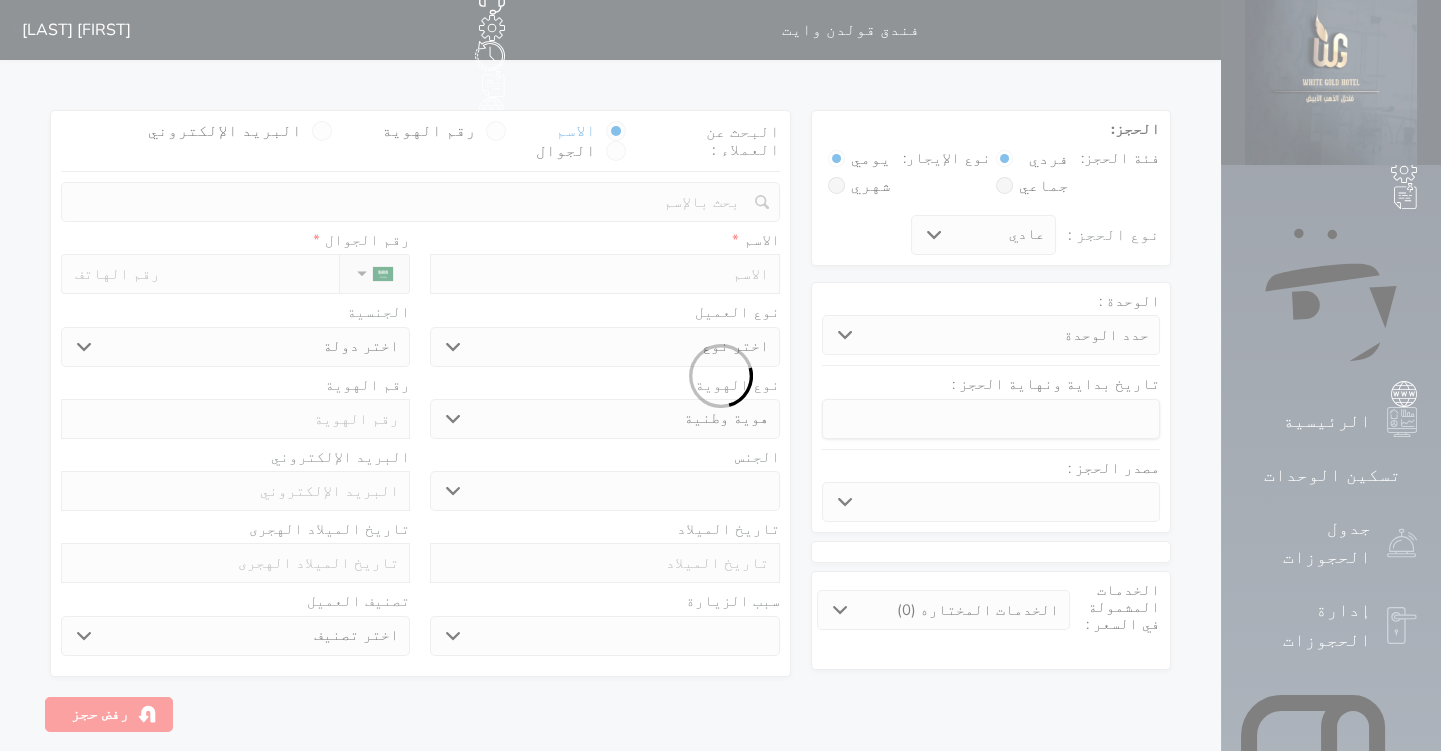 select on "18359" 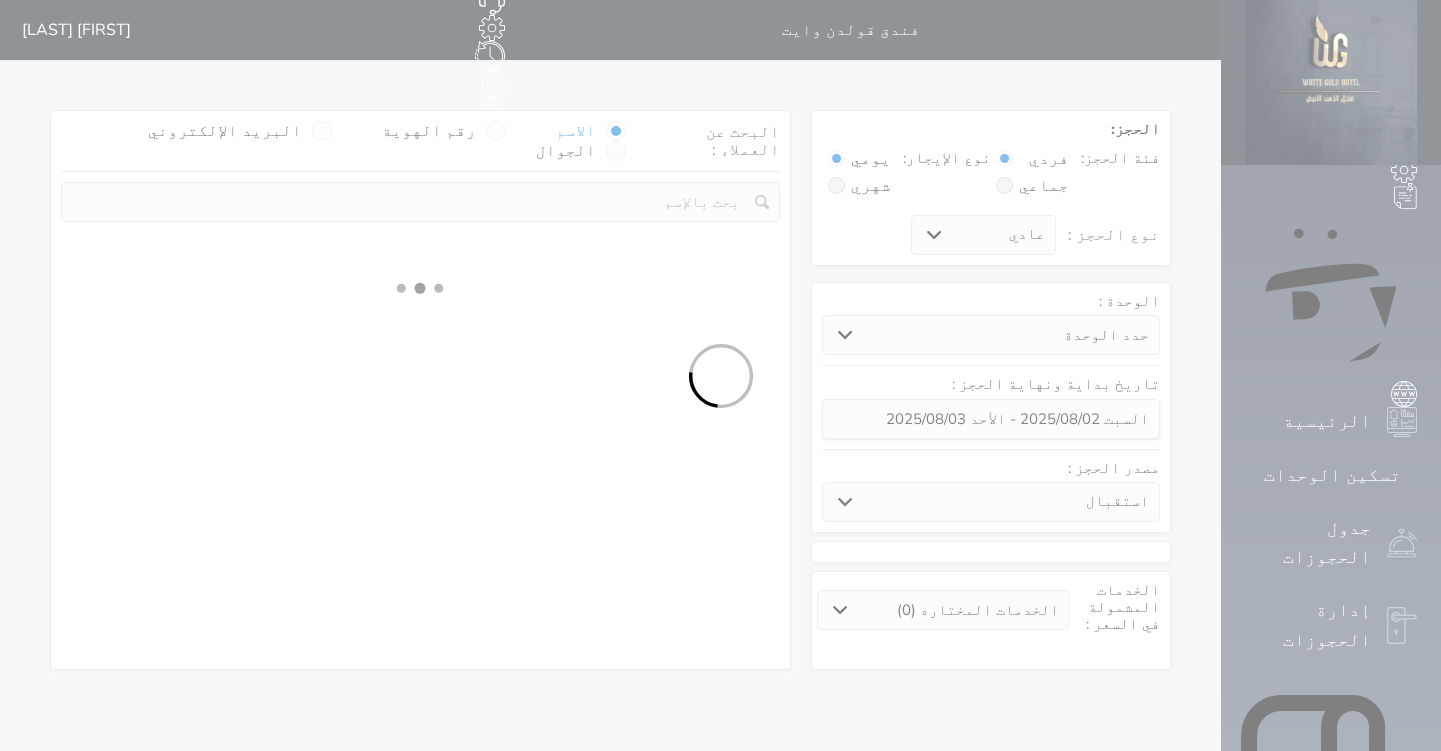 select 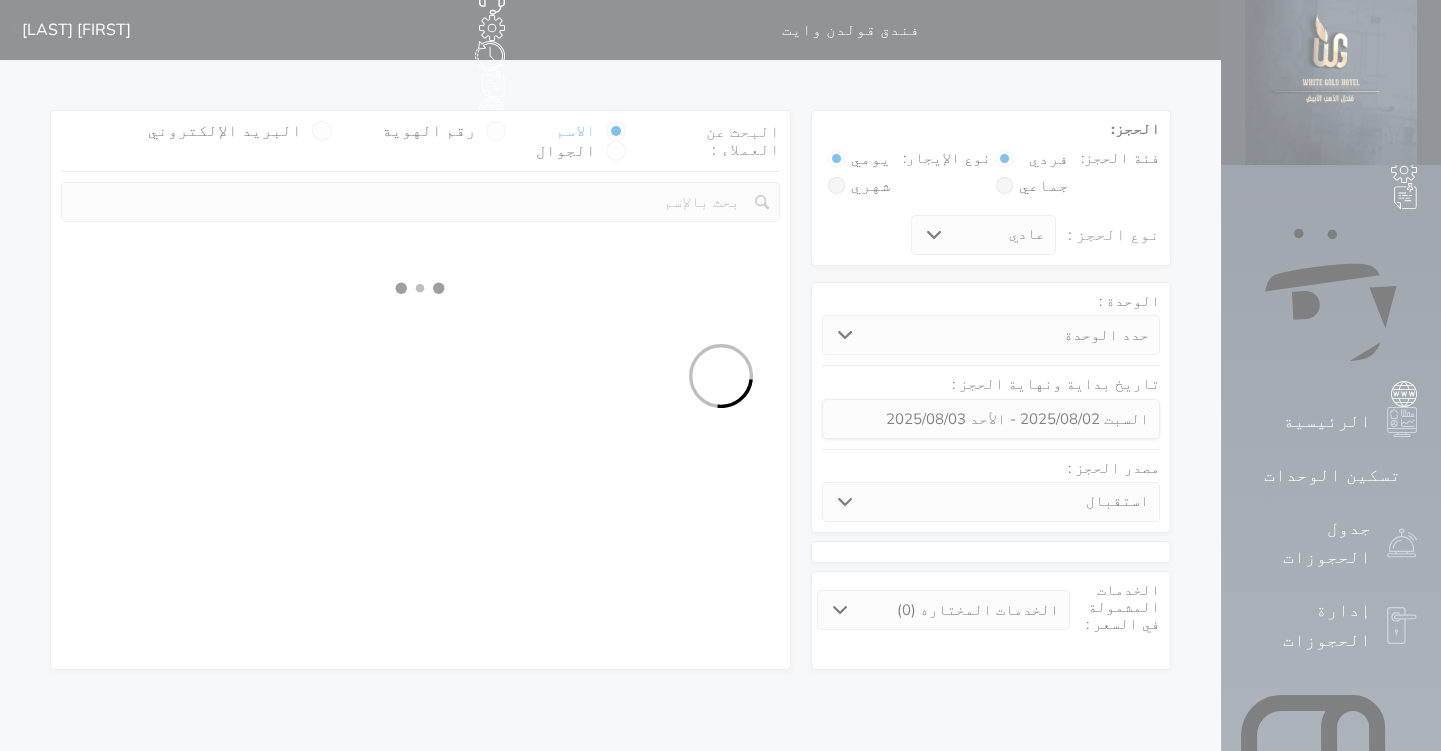 select on "1" 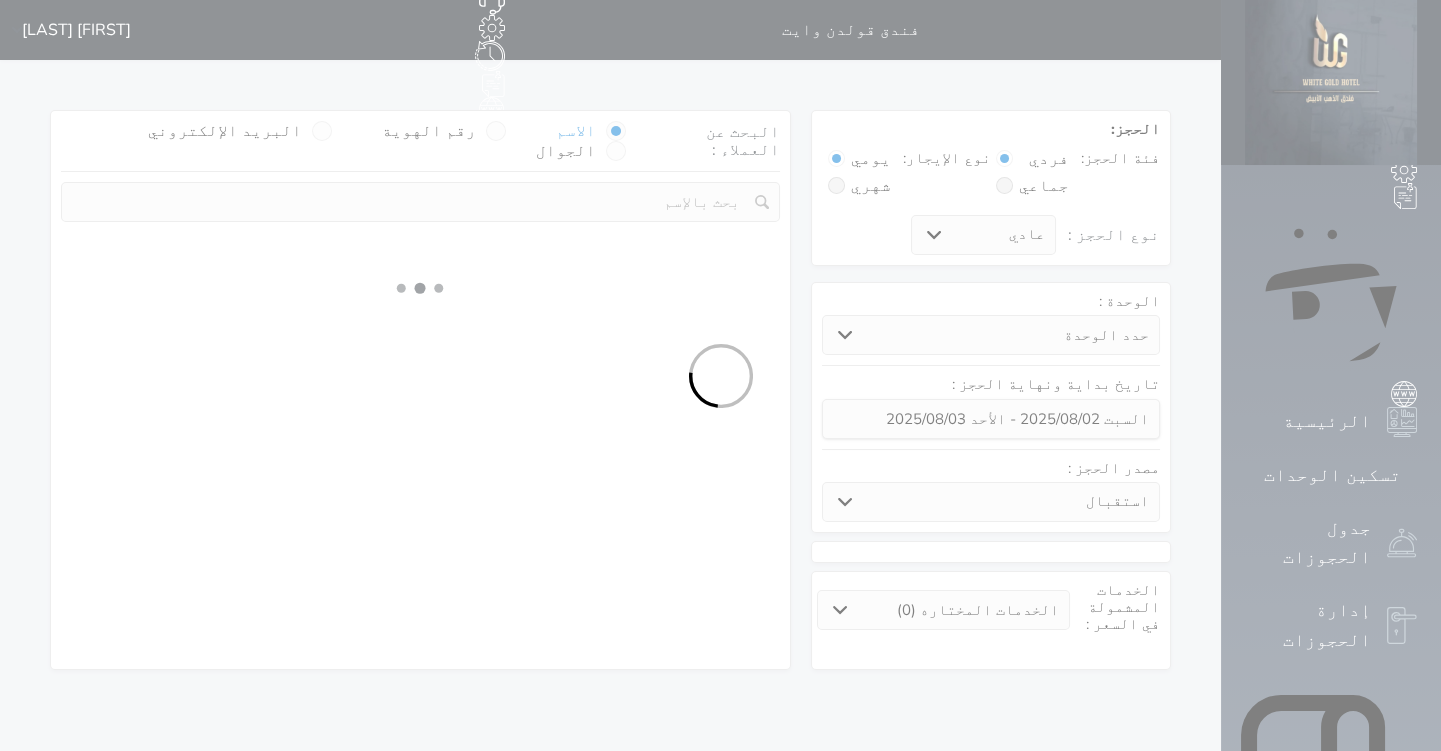 select on "113" 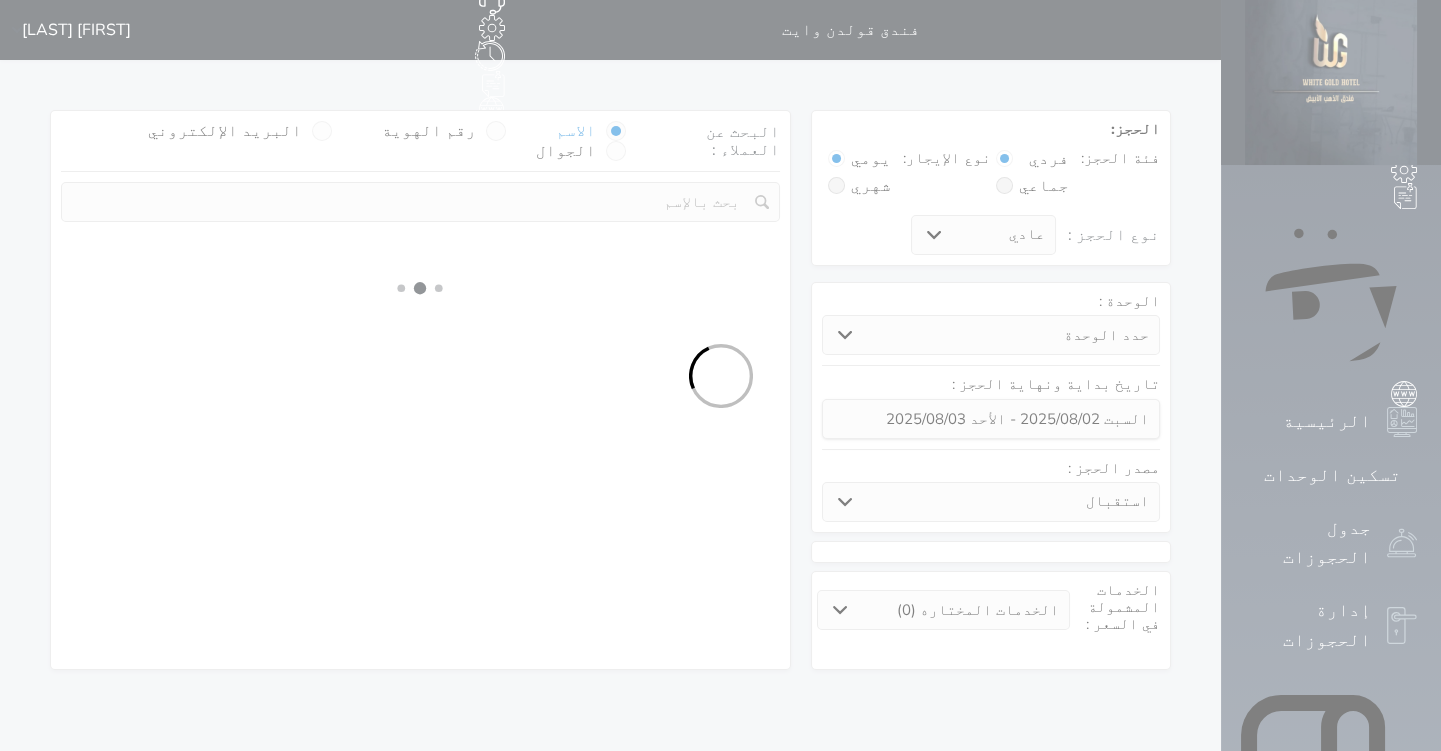 select on "1" 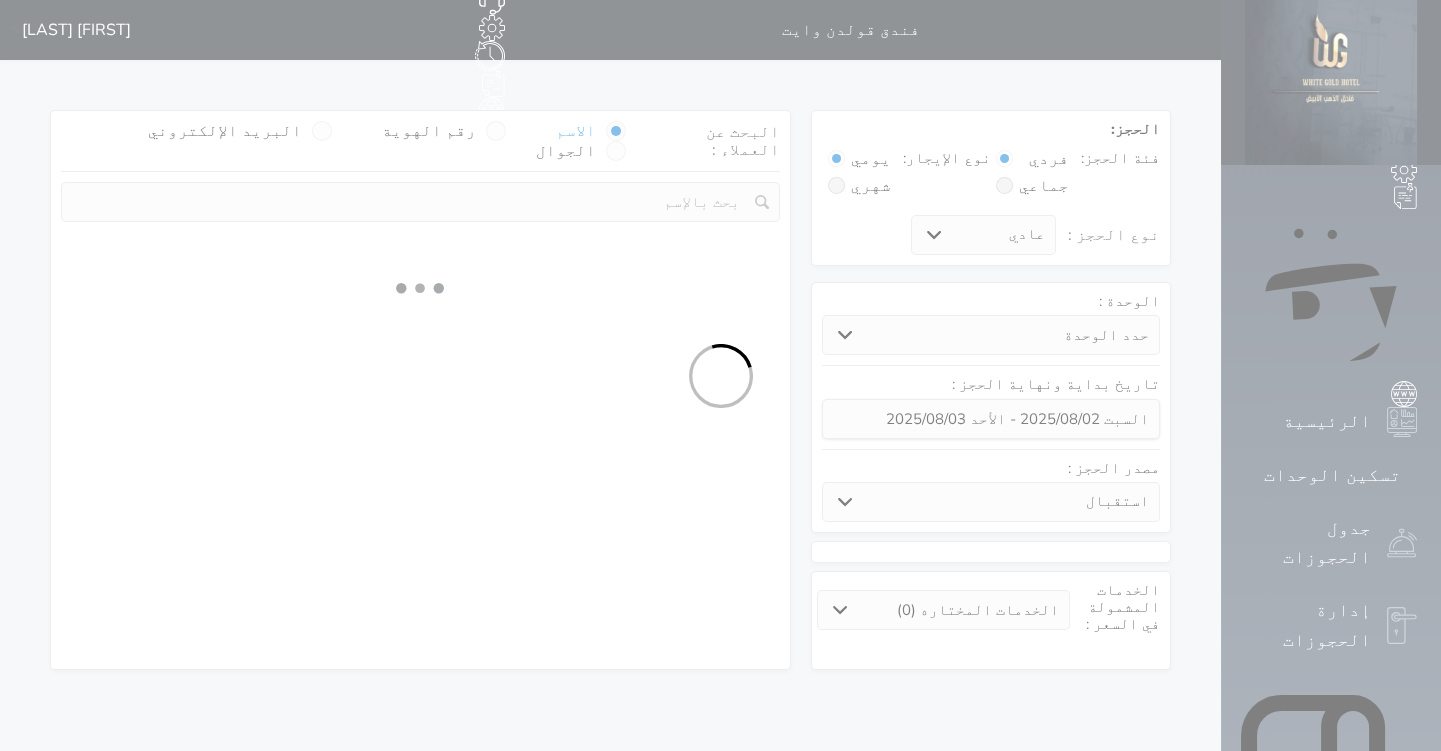 select 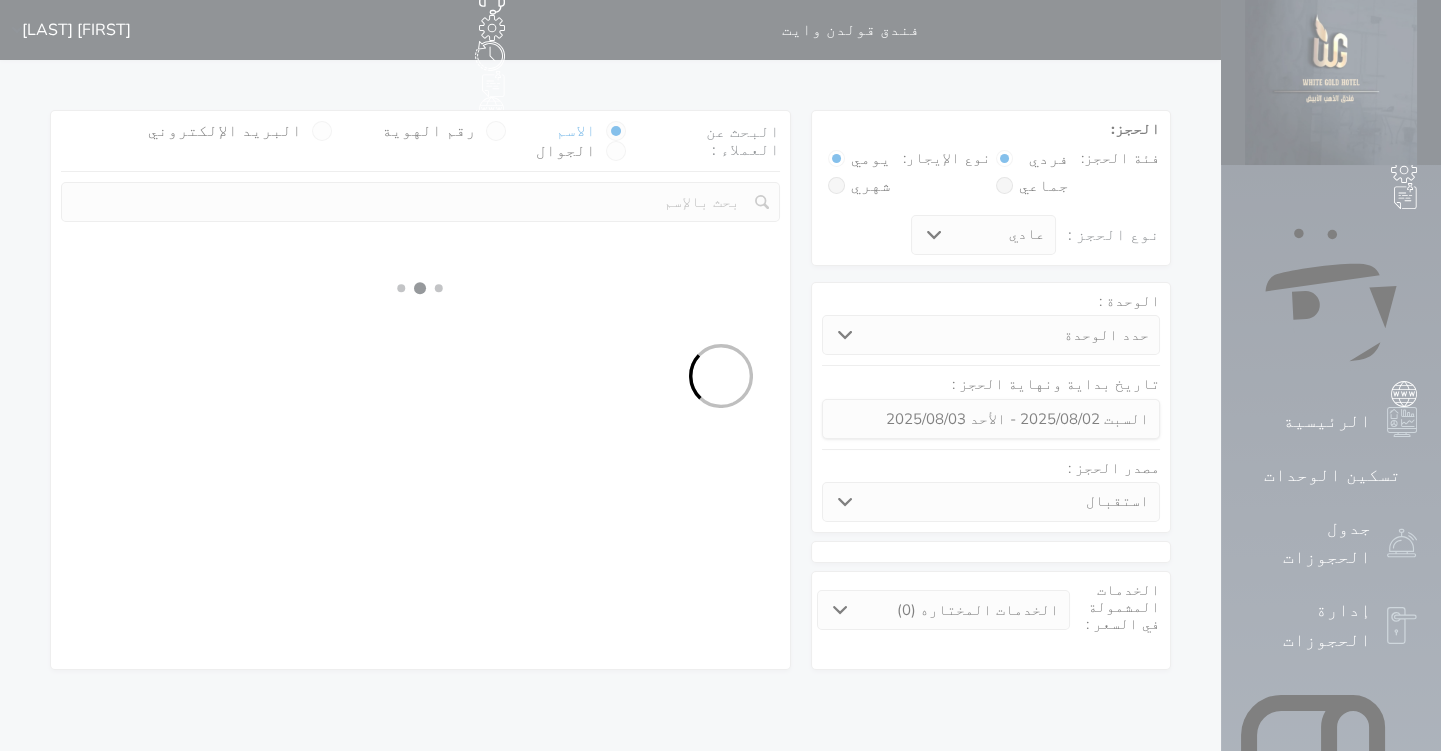 select on "7" 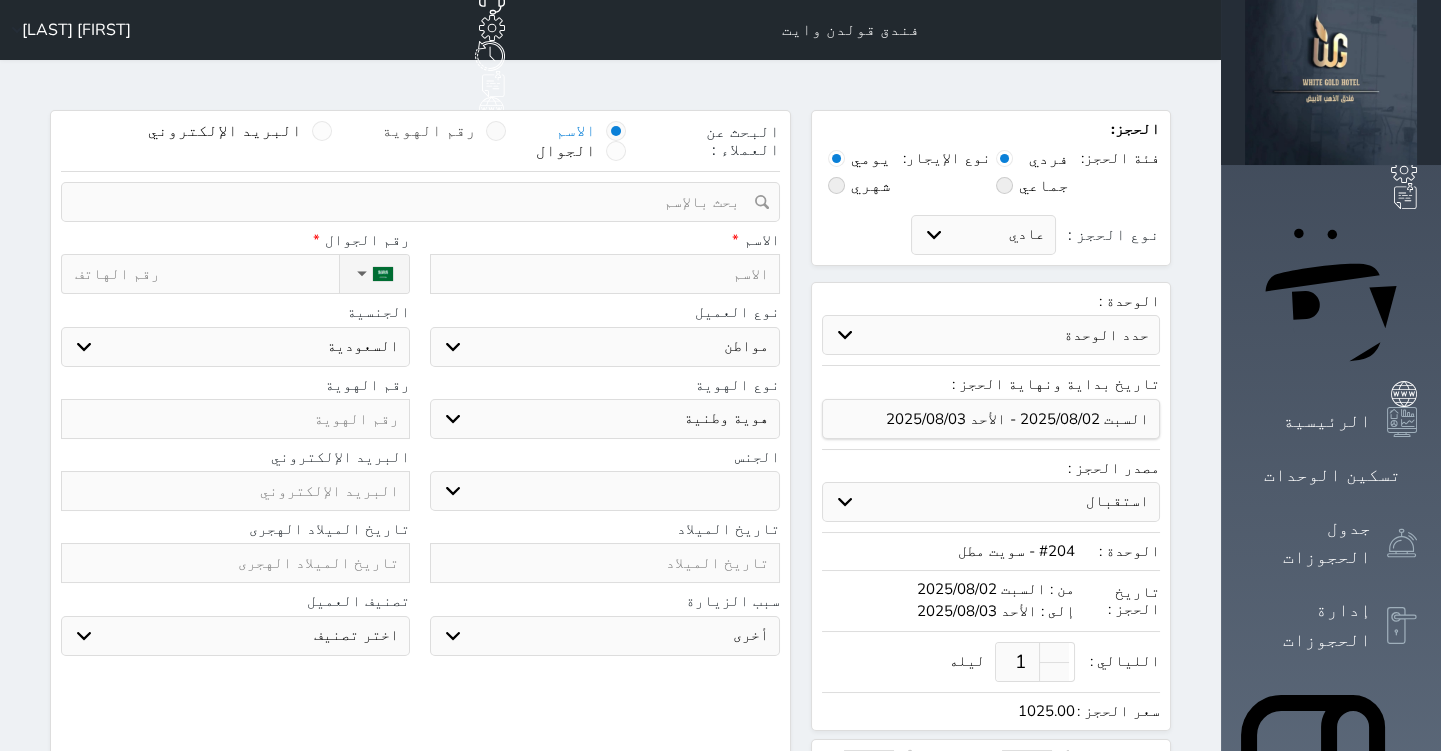 click at bounding box center [496, 131] 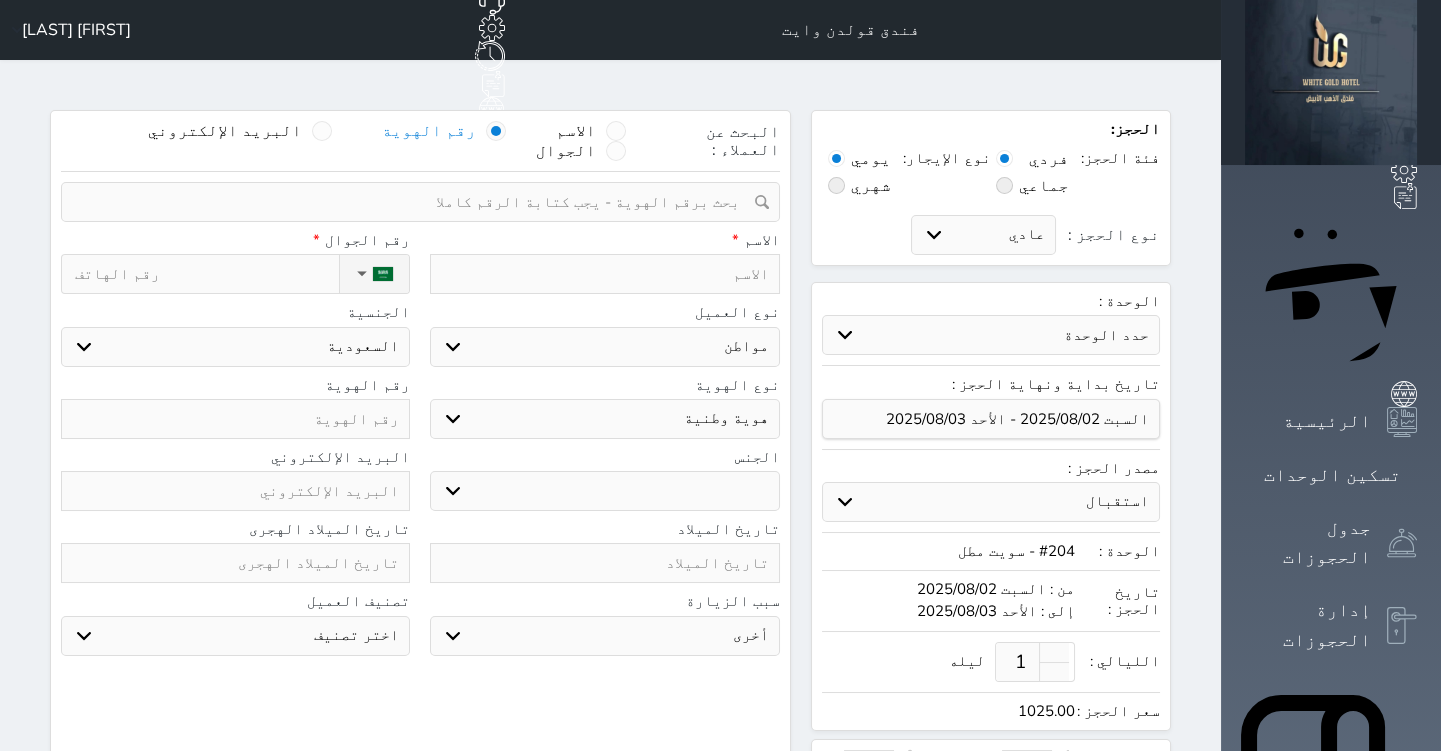 click at bounding box center (413, 202) 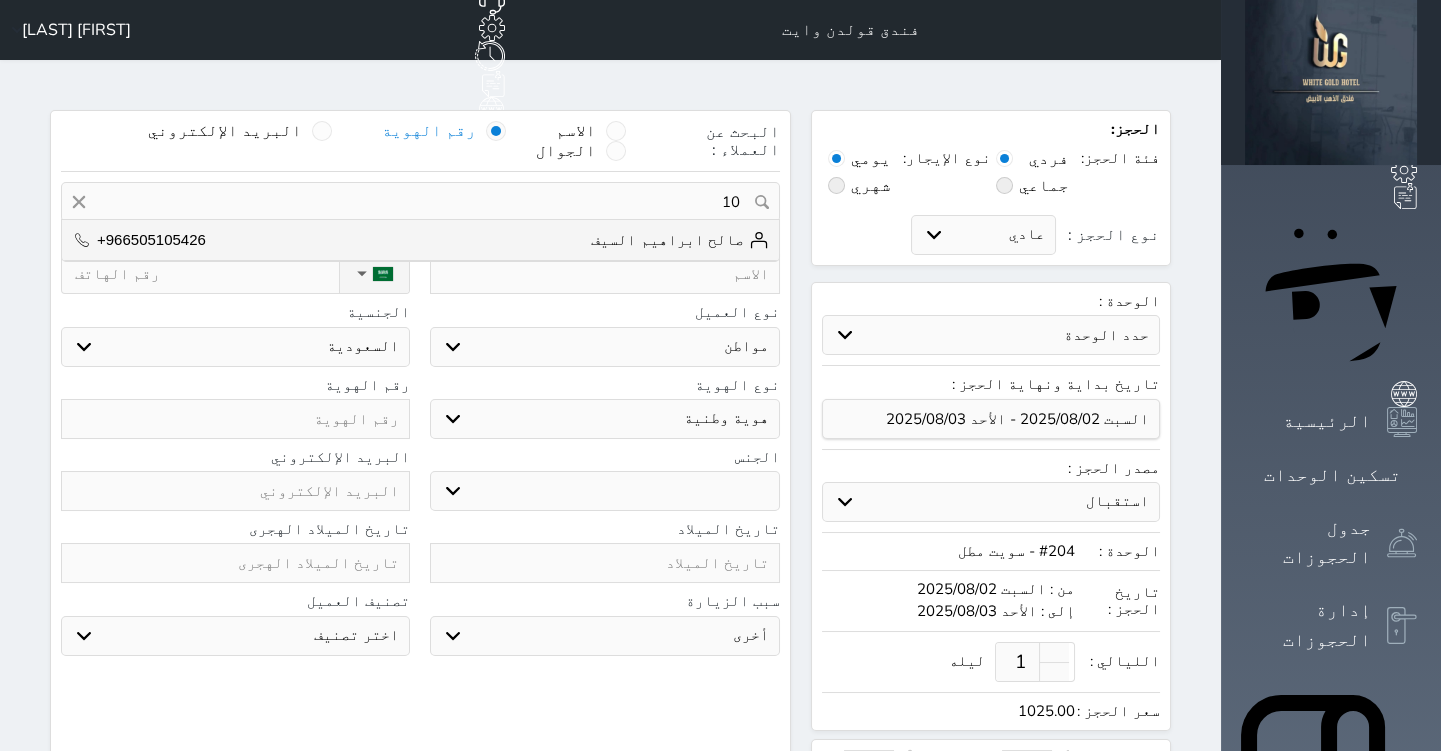 type on "0" 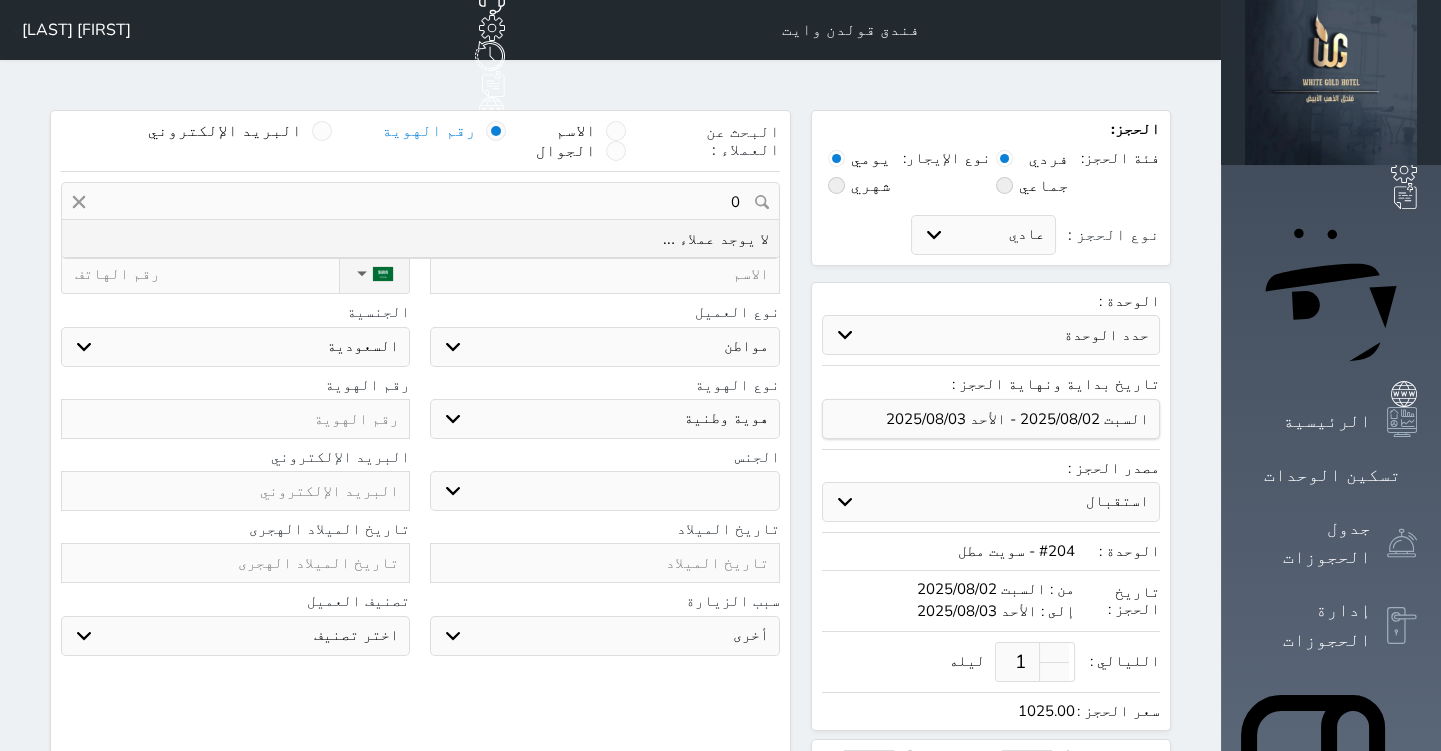 click on "0" at bounding box center [420, 202] 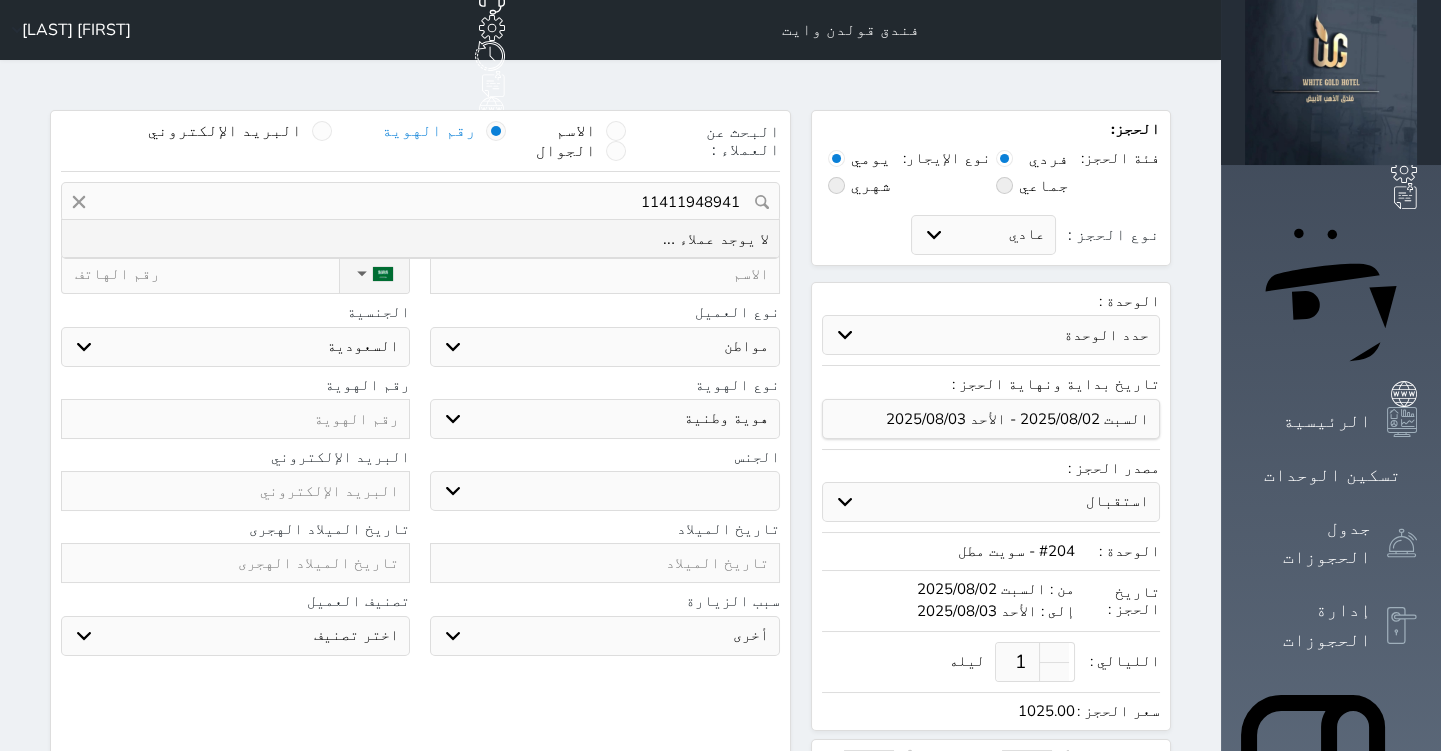 click on "11411948941" at bounding box center (420, 202) 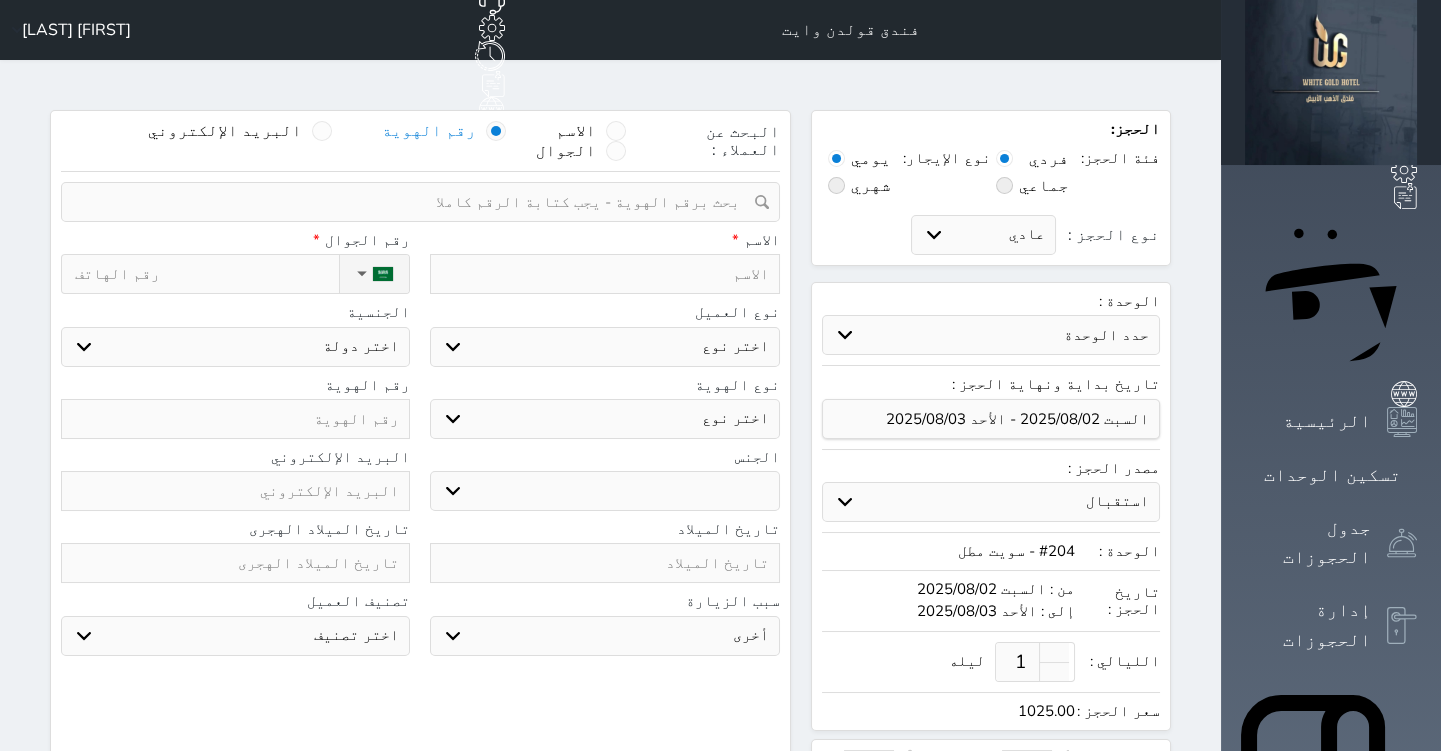 type on "ت" 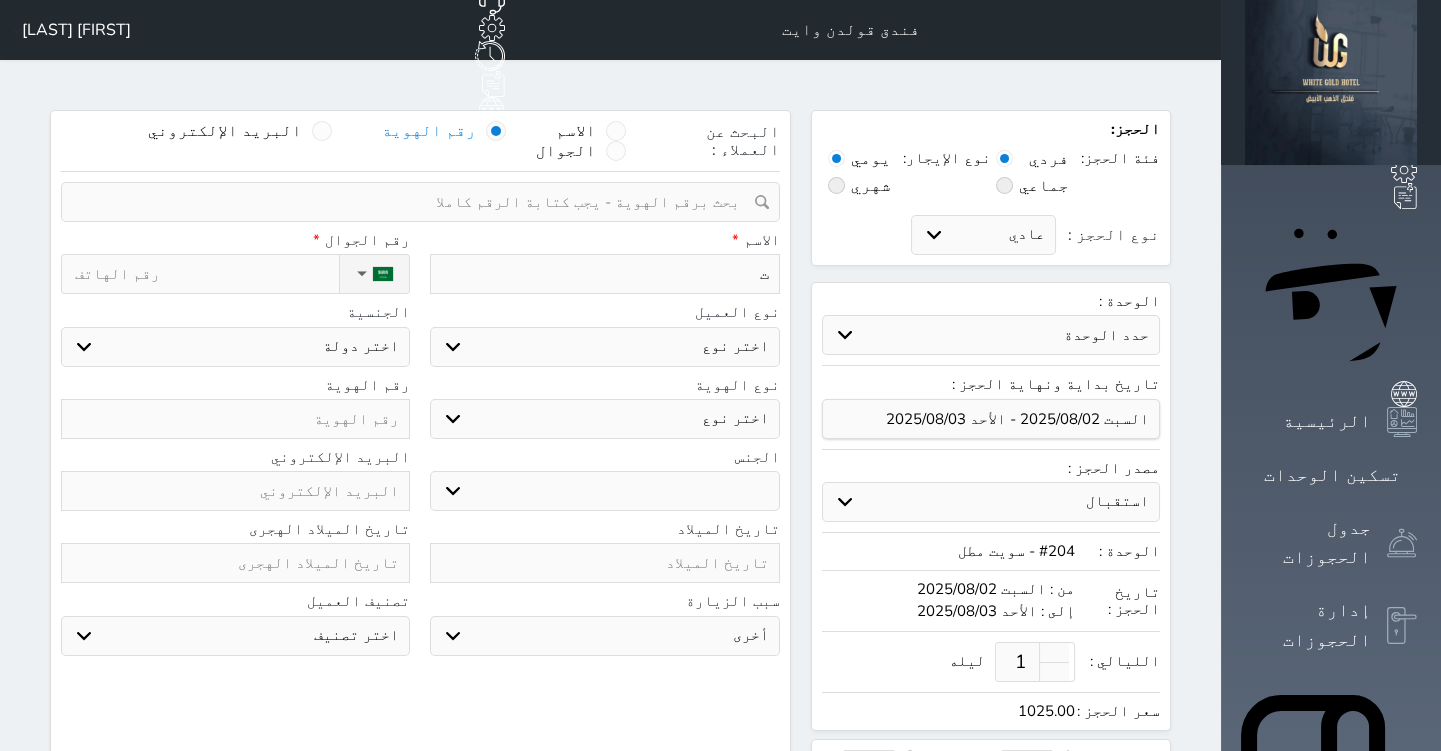 type on "تر" 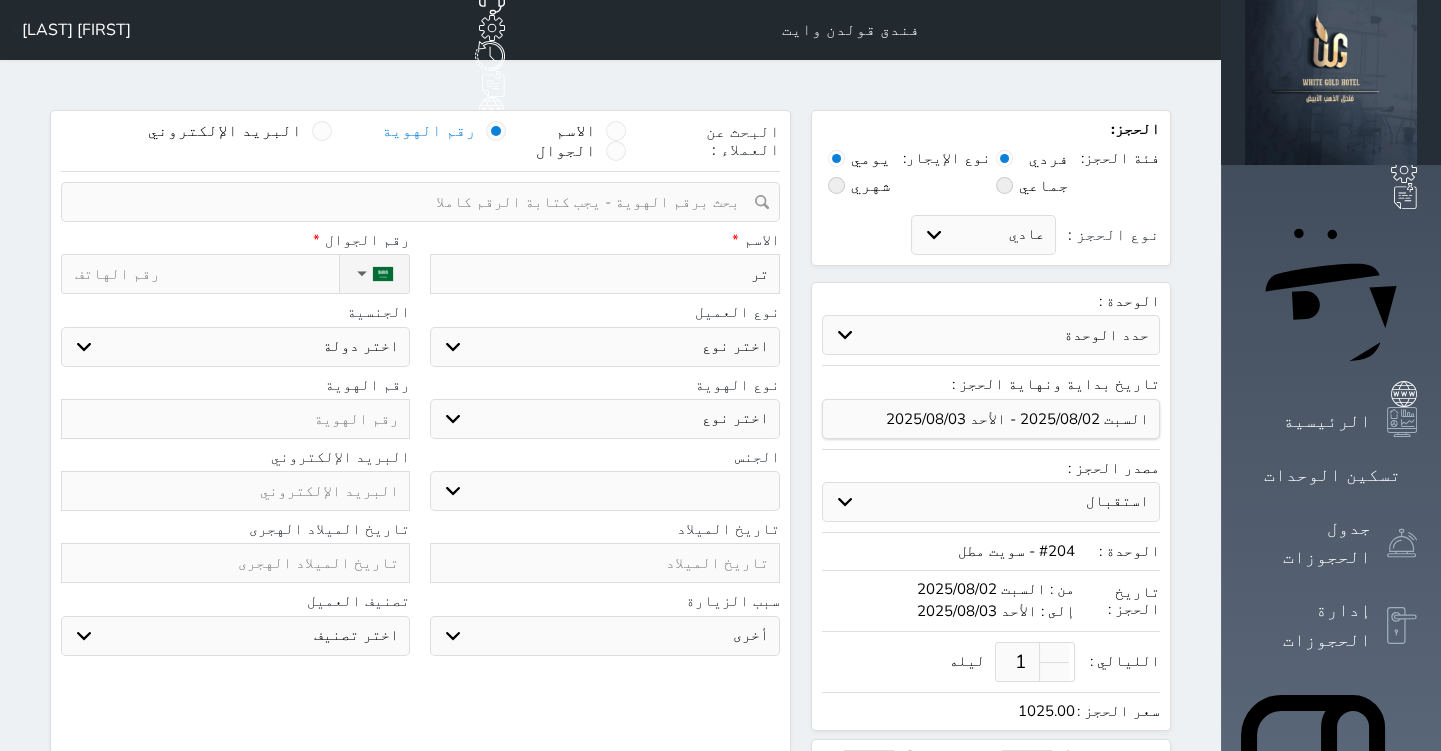 type on "ترك" 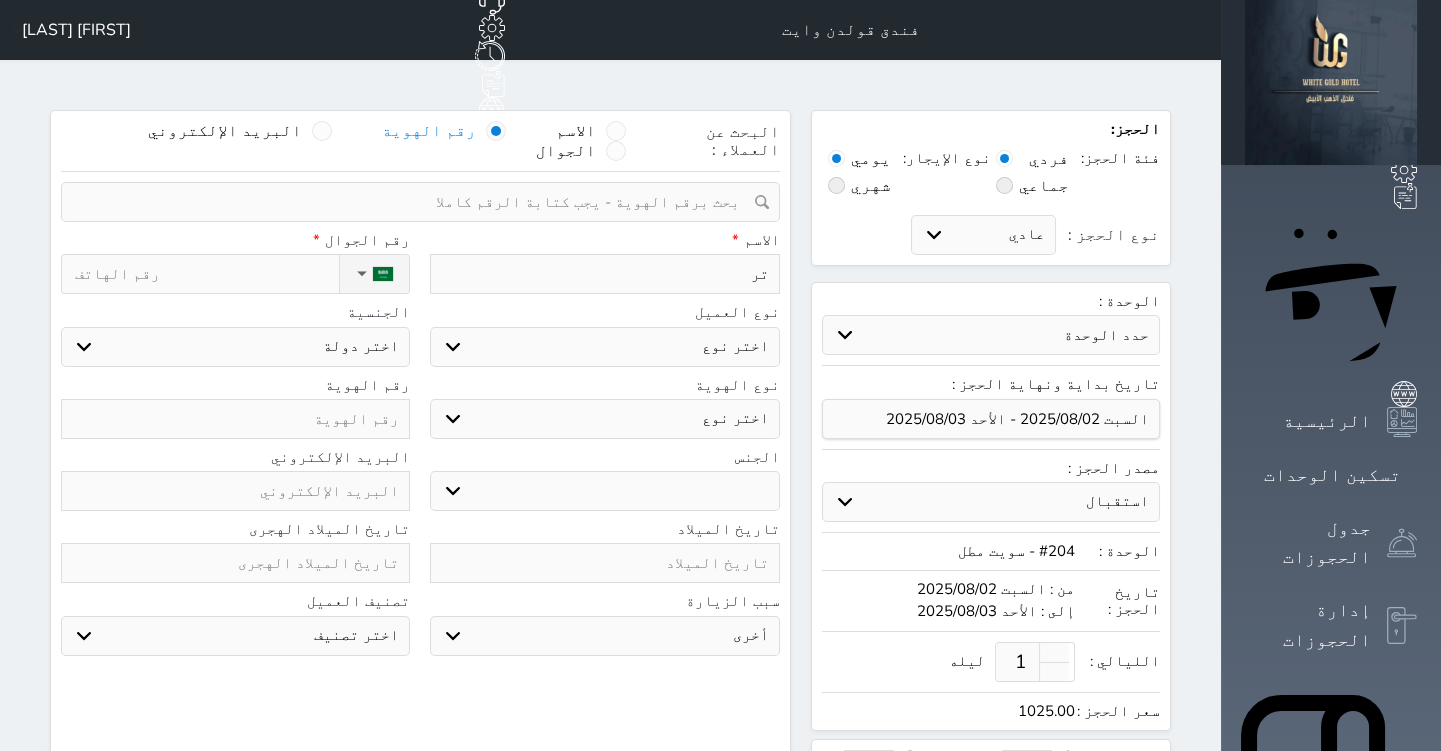 select 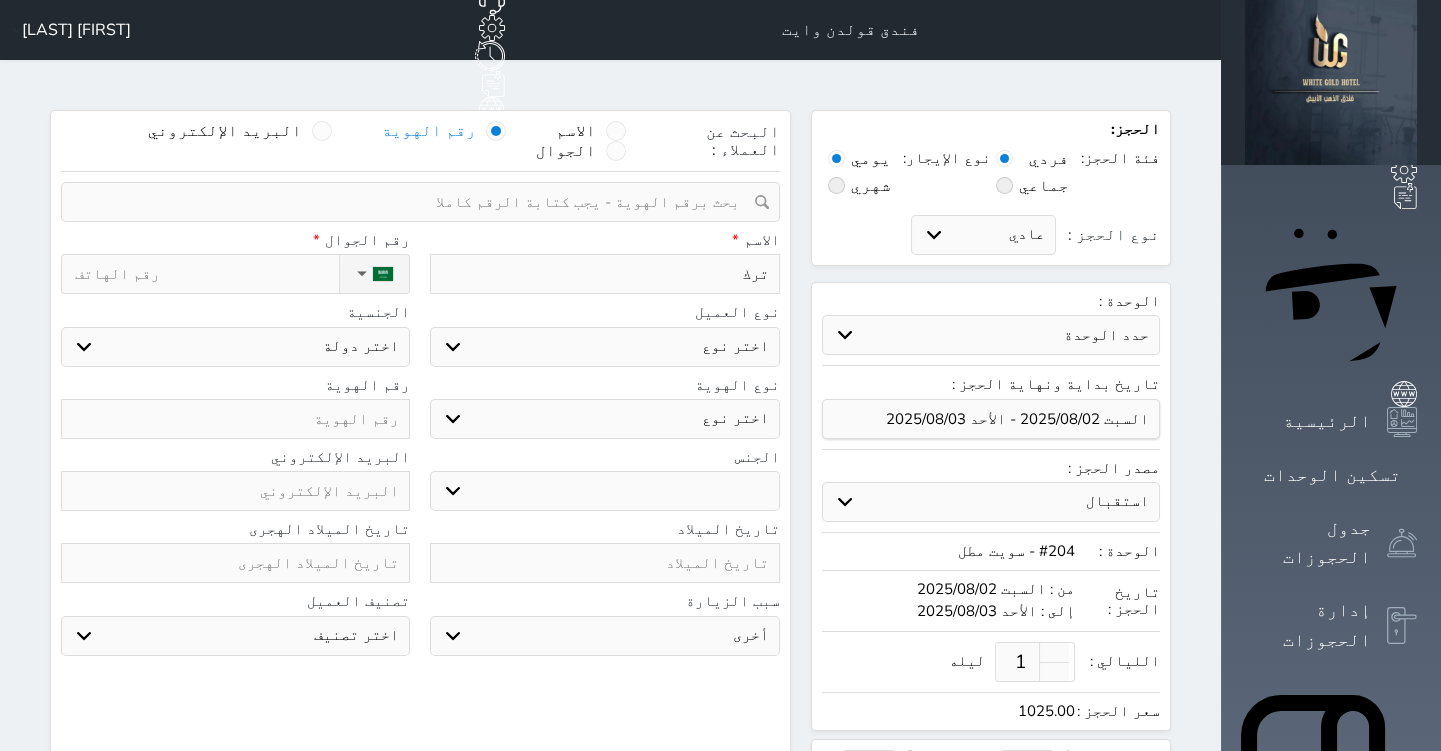 type on "تركي" 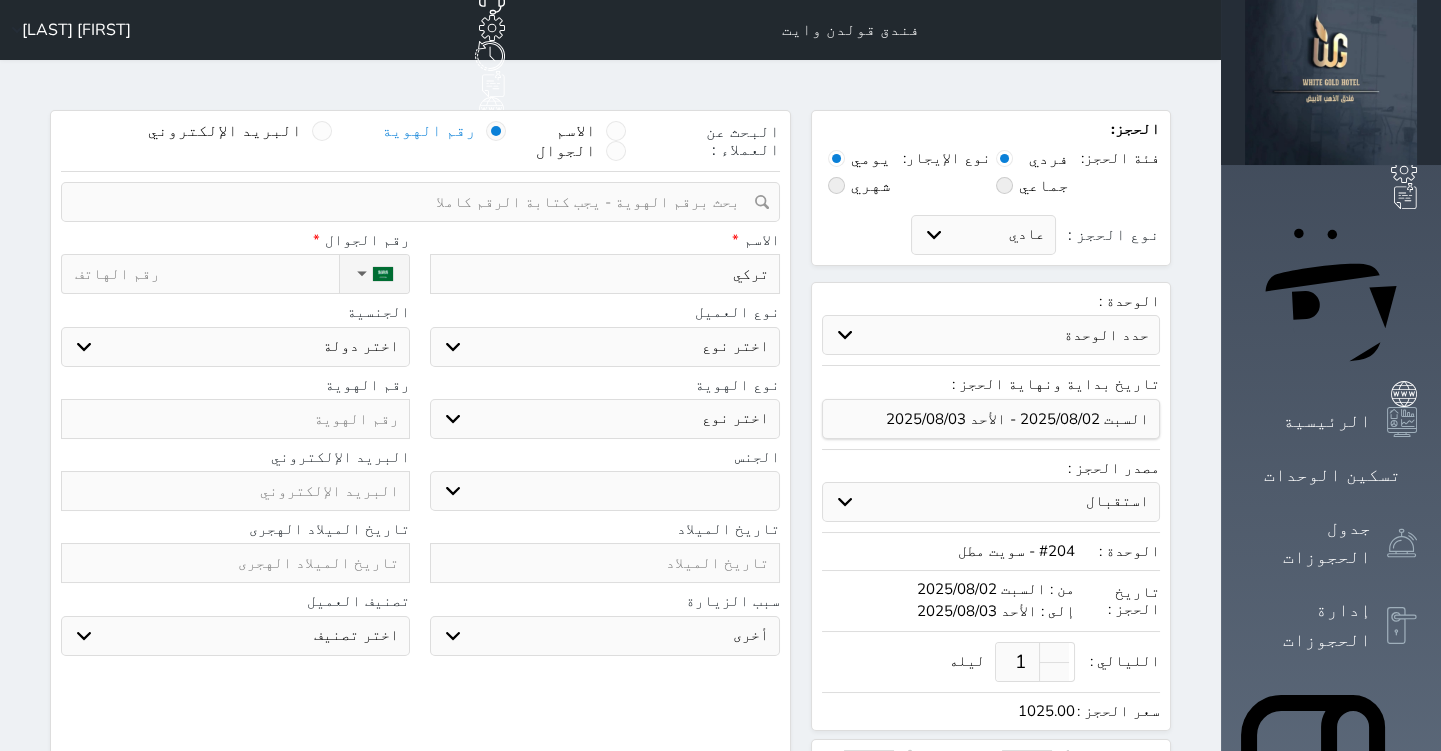 type on "تركي" 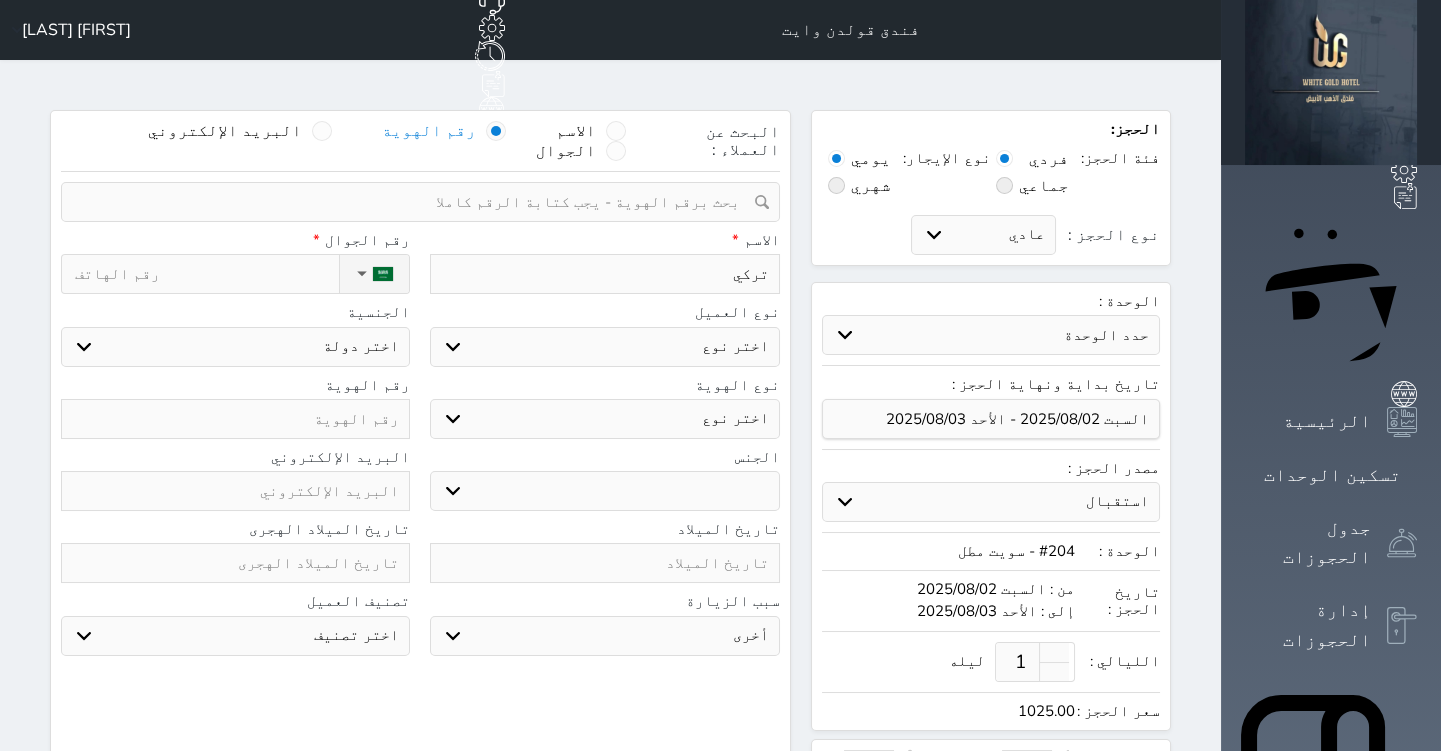 select 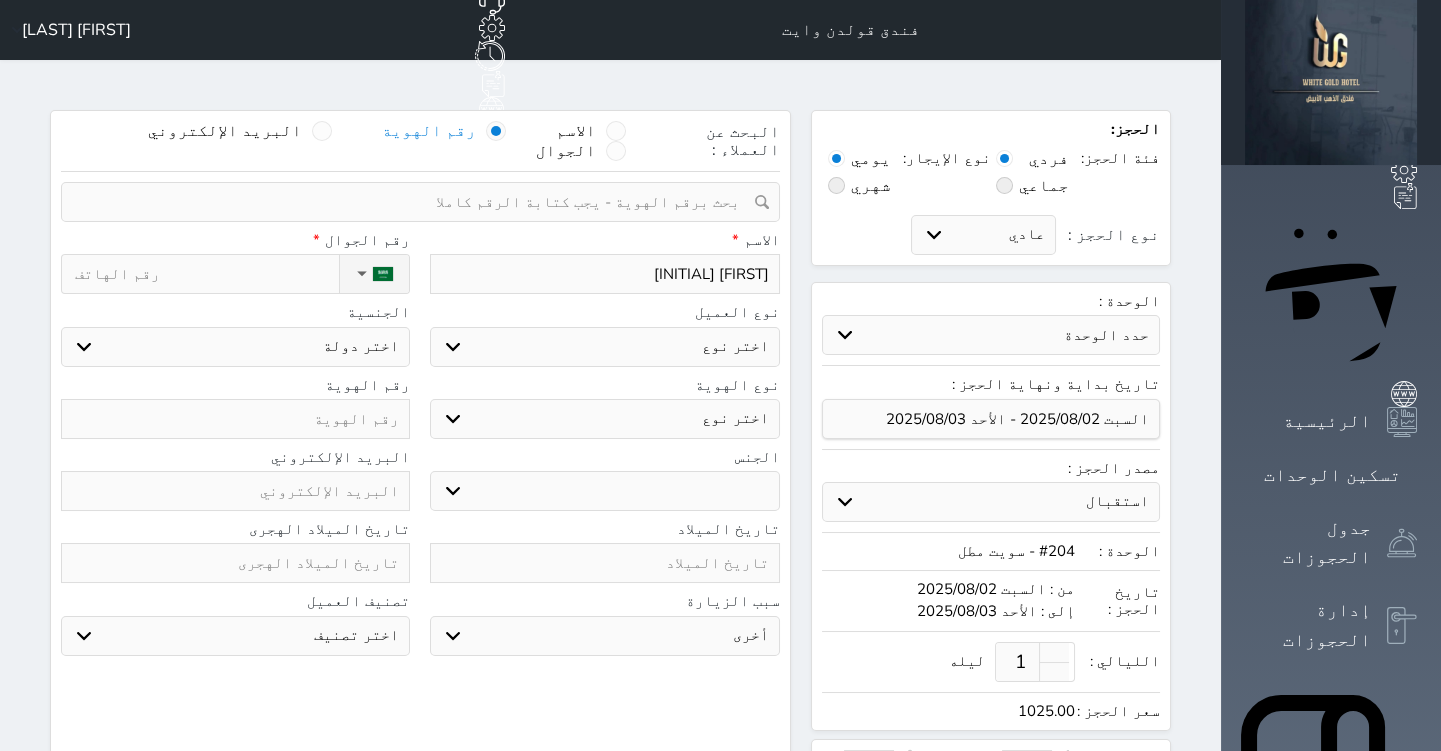 type on "[FIRST] [INITIAL]" 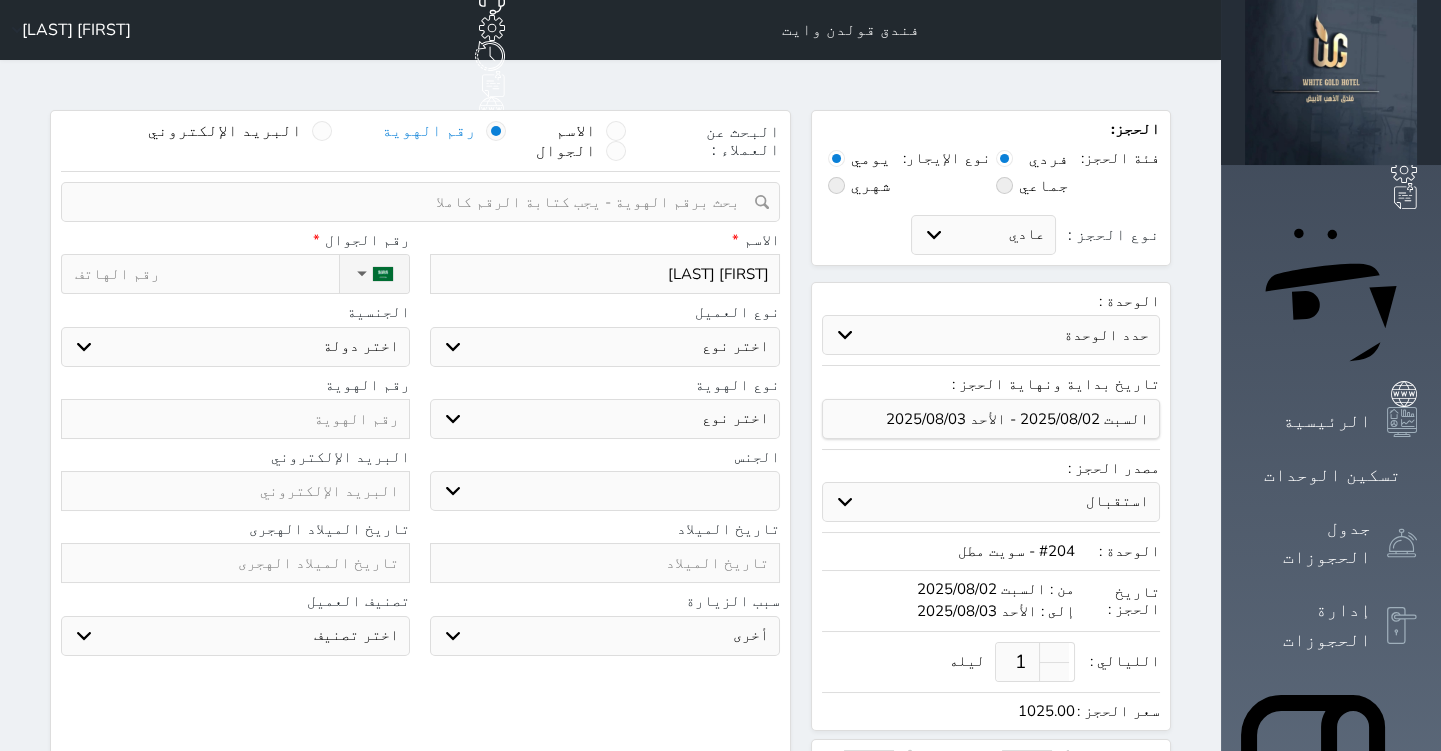 type on "[FIRST] [LAST]" 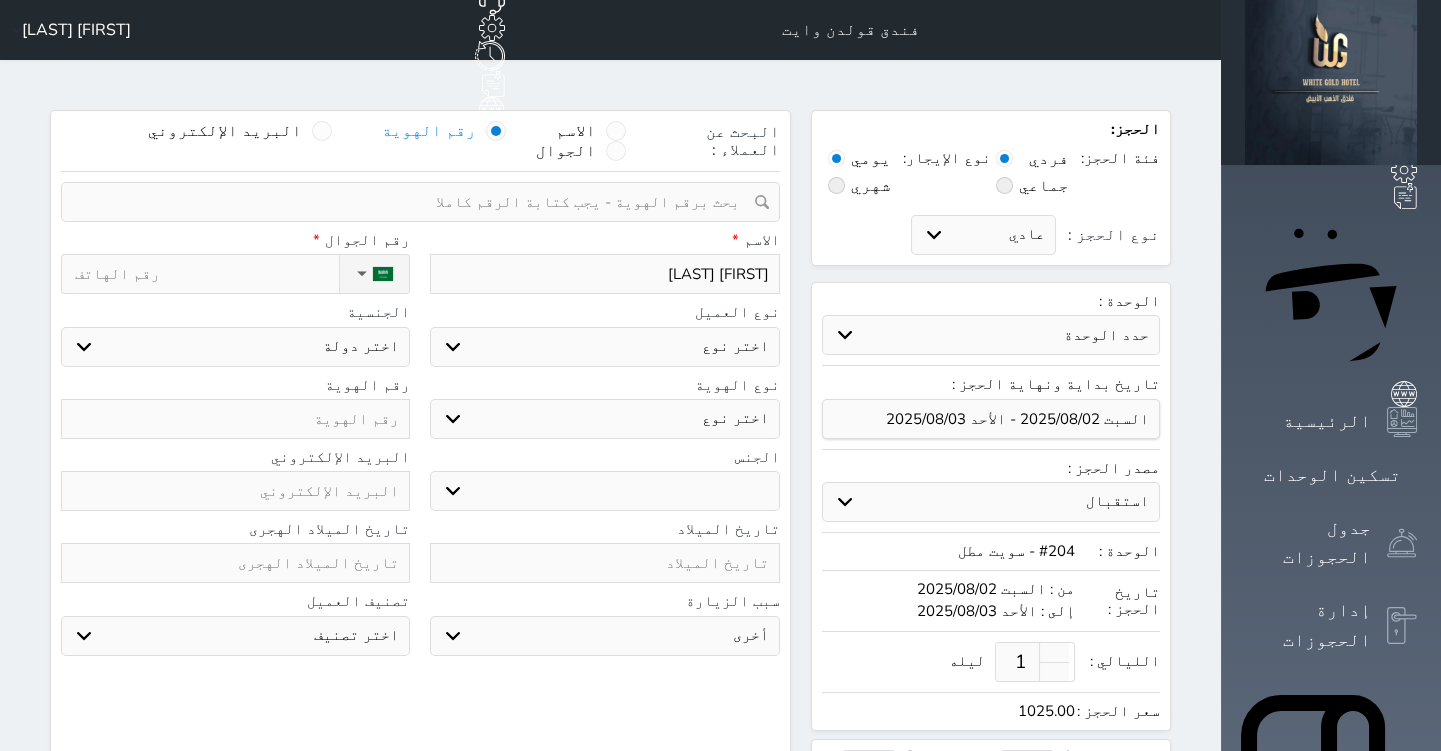type on "[FIRST] [LAST] [INITIAL]" 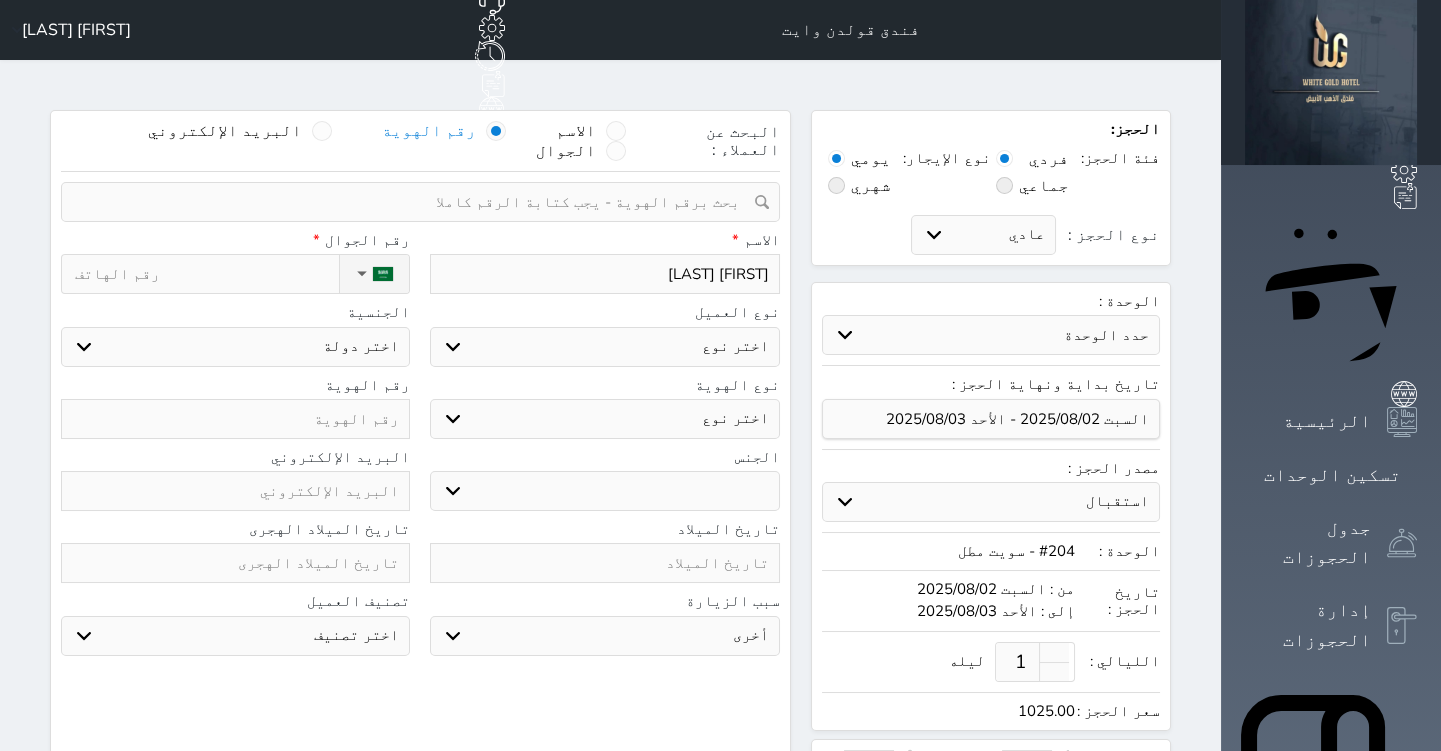 select 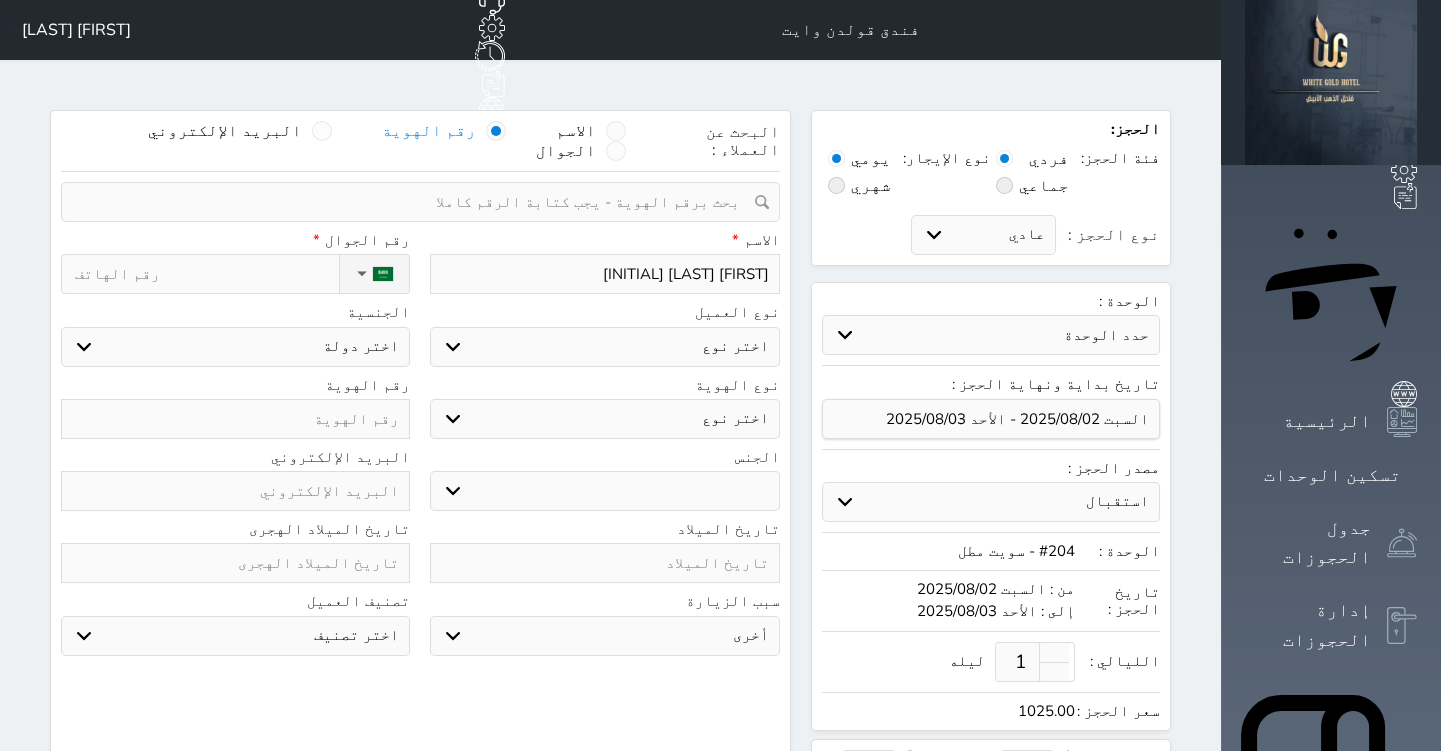 type on "[FIRST] [LAST]" 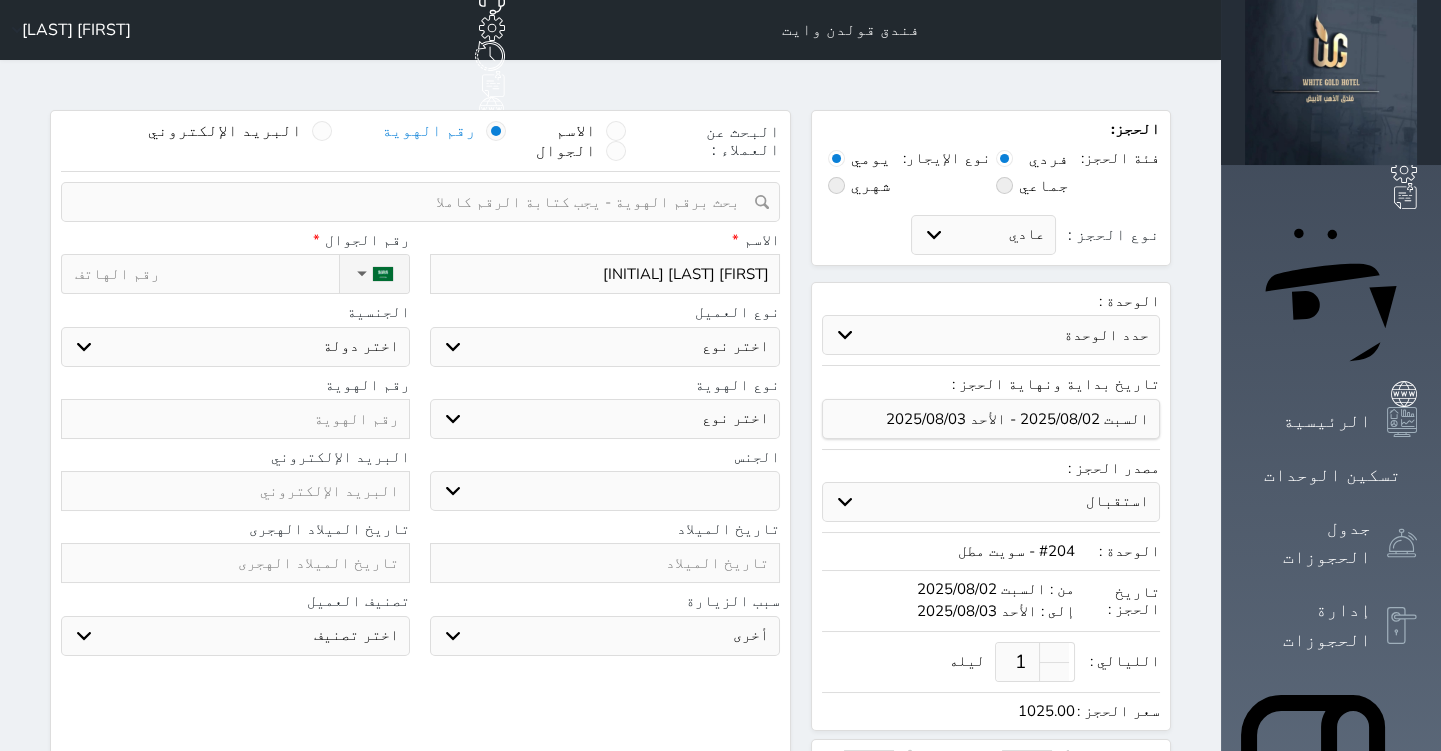 select 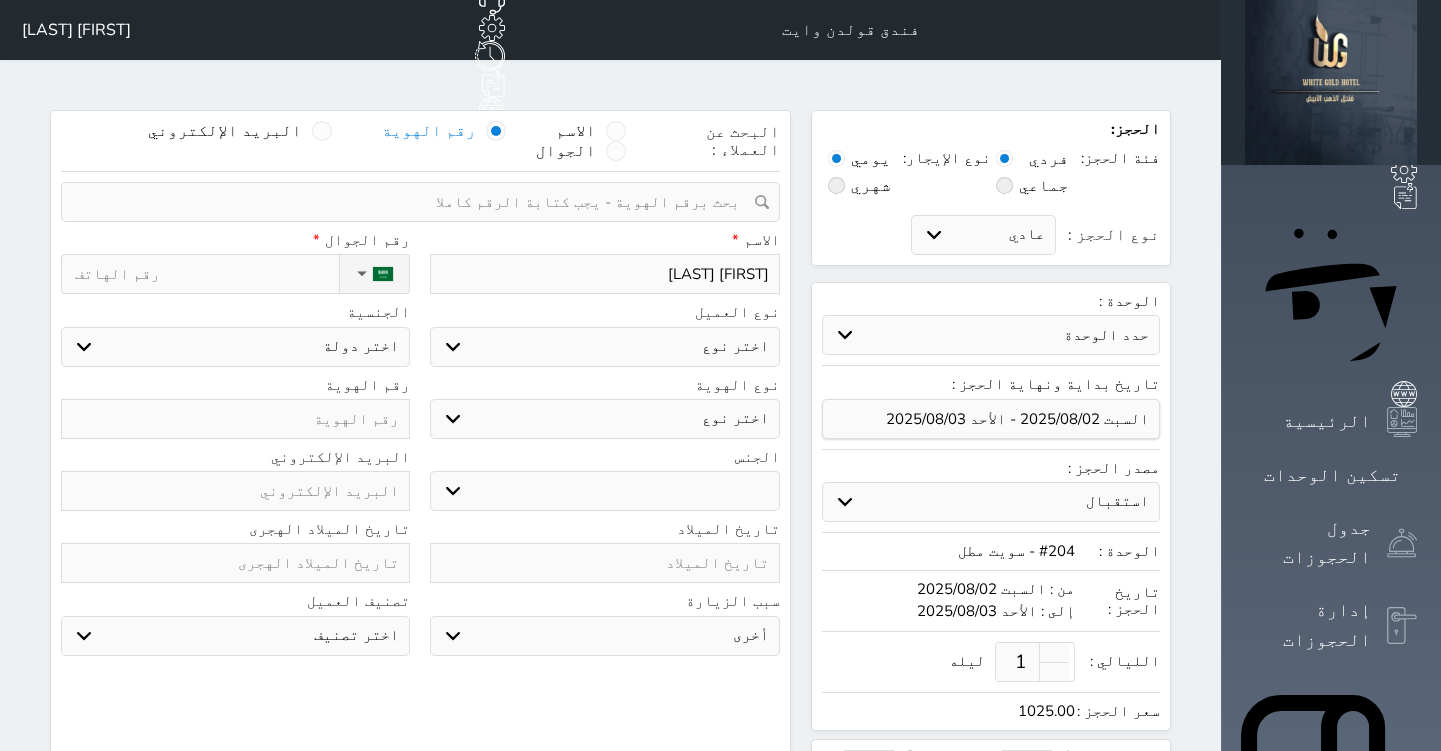 type on "[FIRST] [LAST] [INITIAL]" 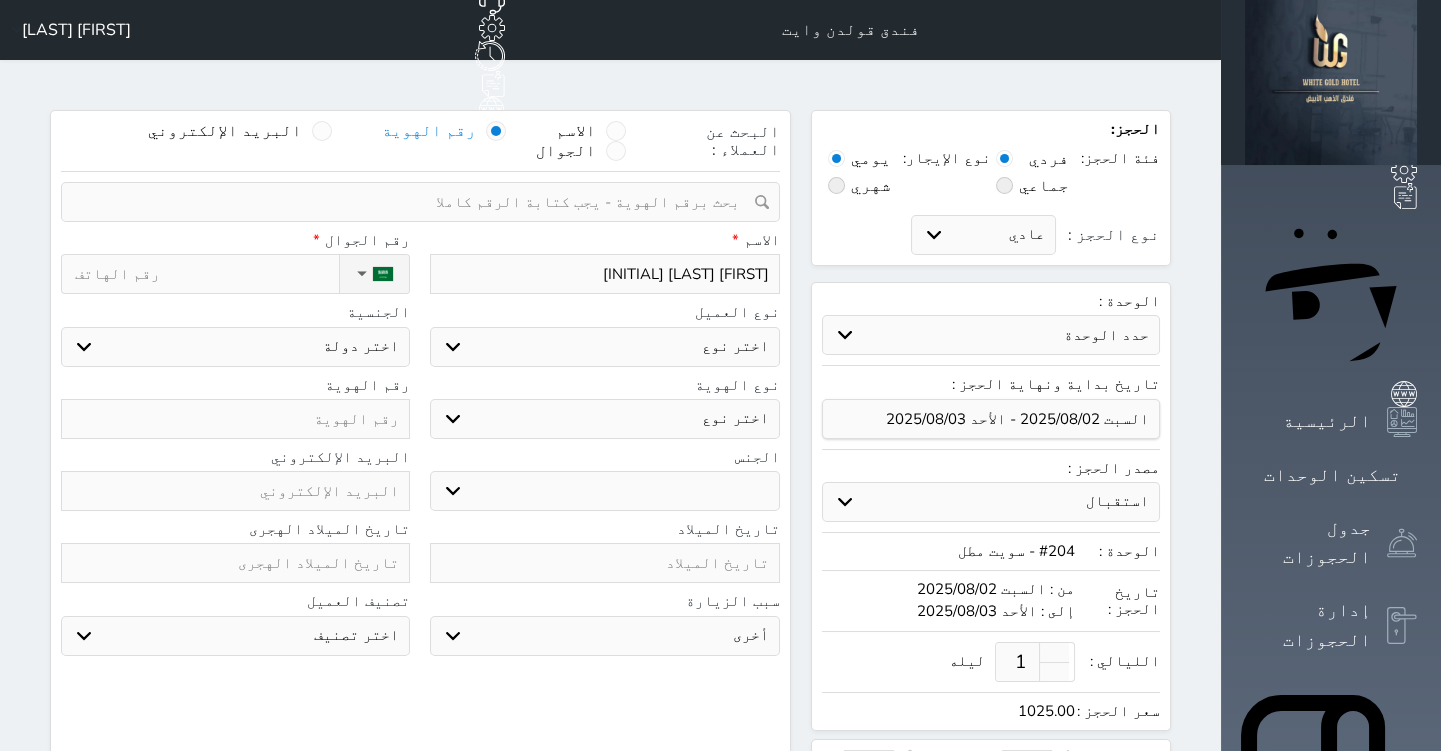 type on "[FIRST] [LAST] [INITIAL]" 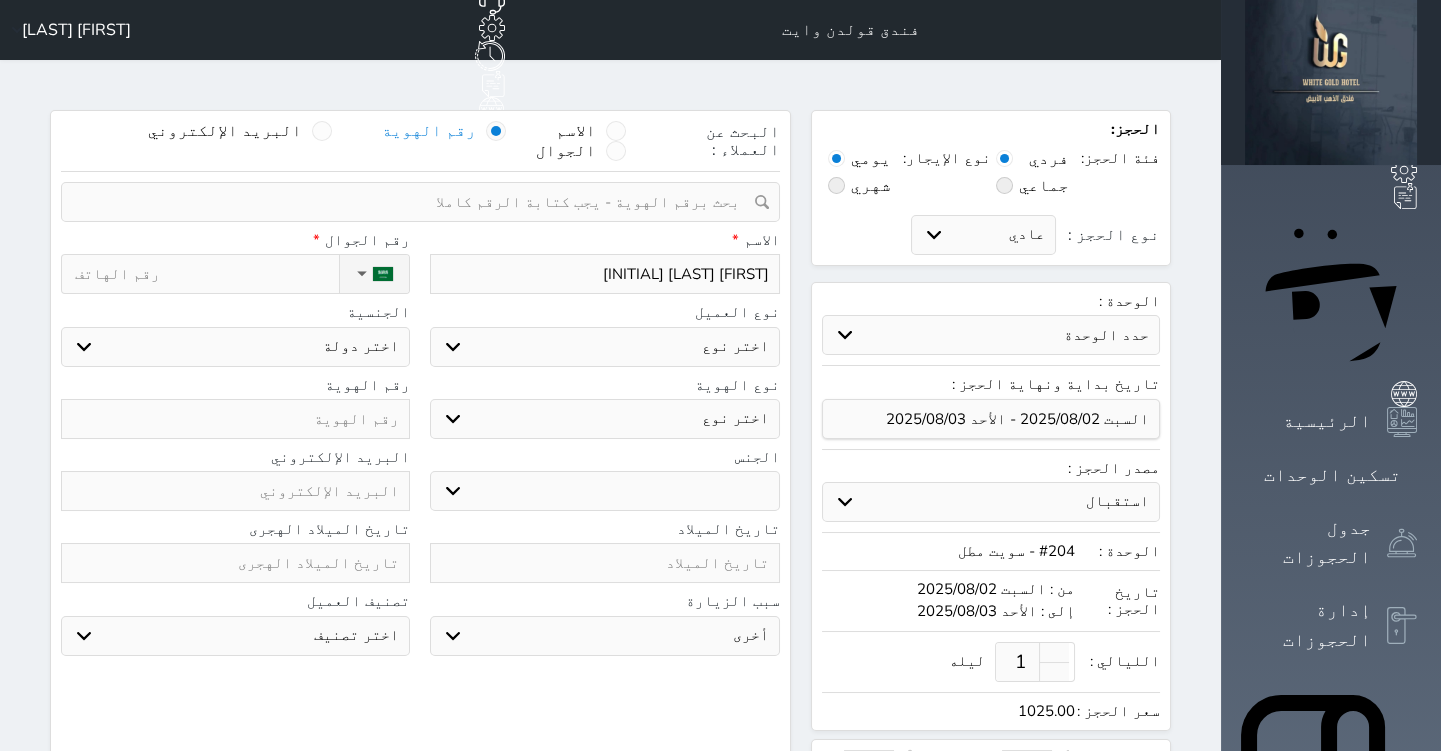 select 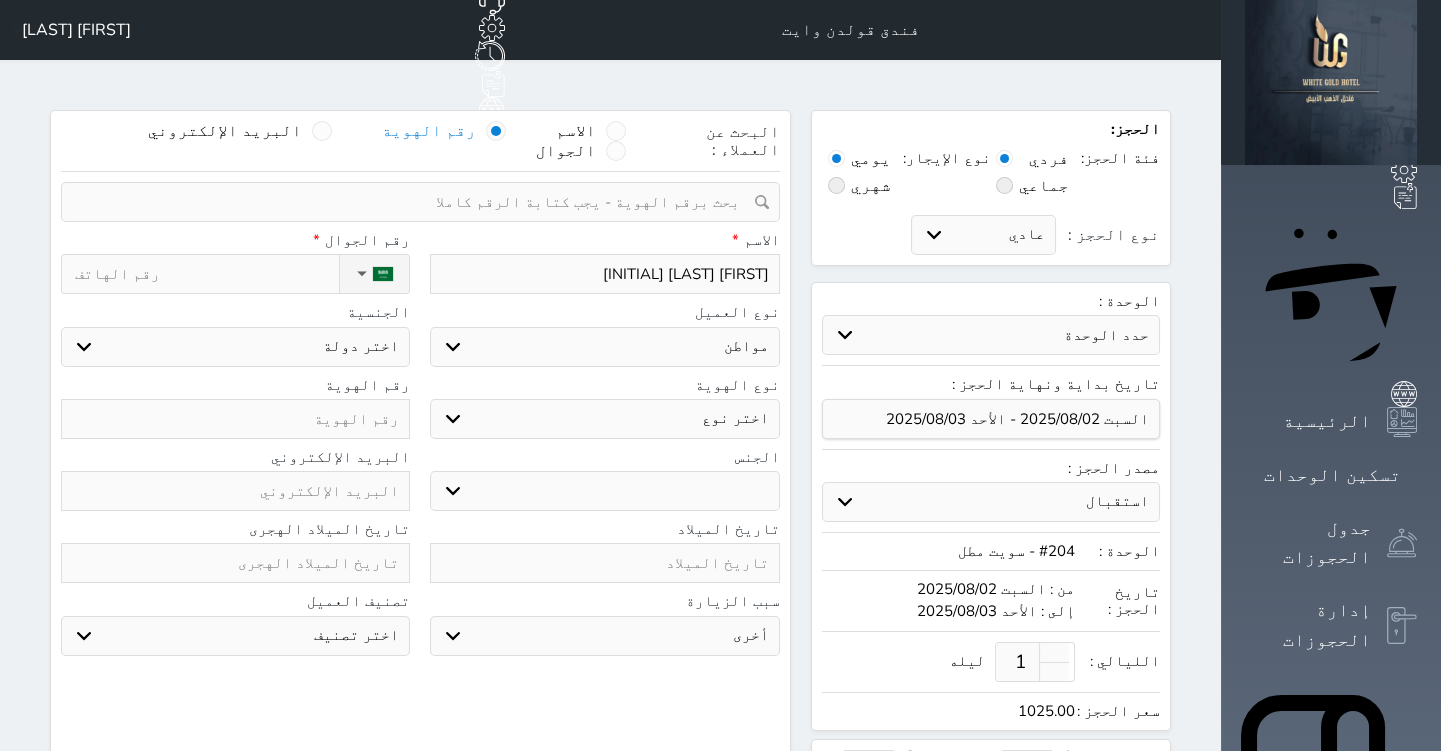 click on "اختر نوع   مواطن مواطن خليجي زائر مقيم" at bounding box center [604, 347] 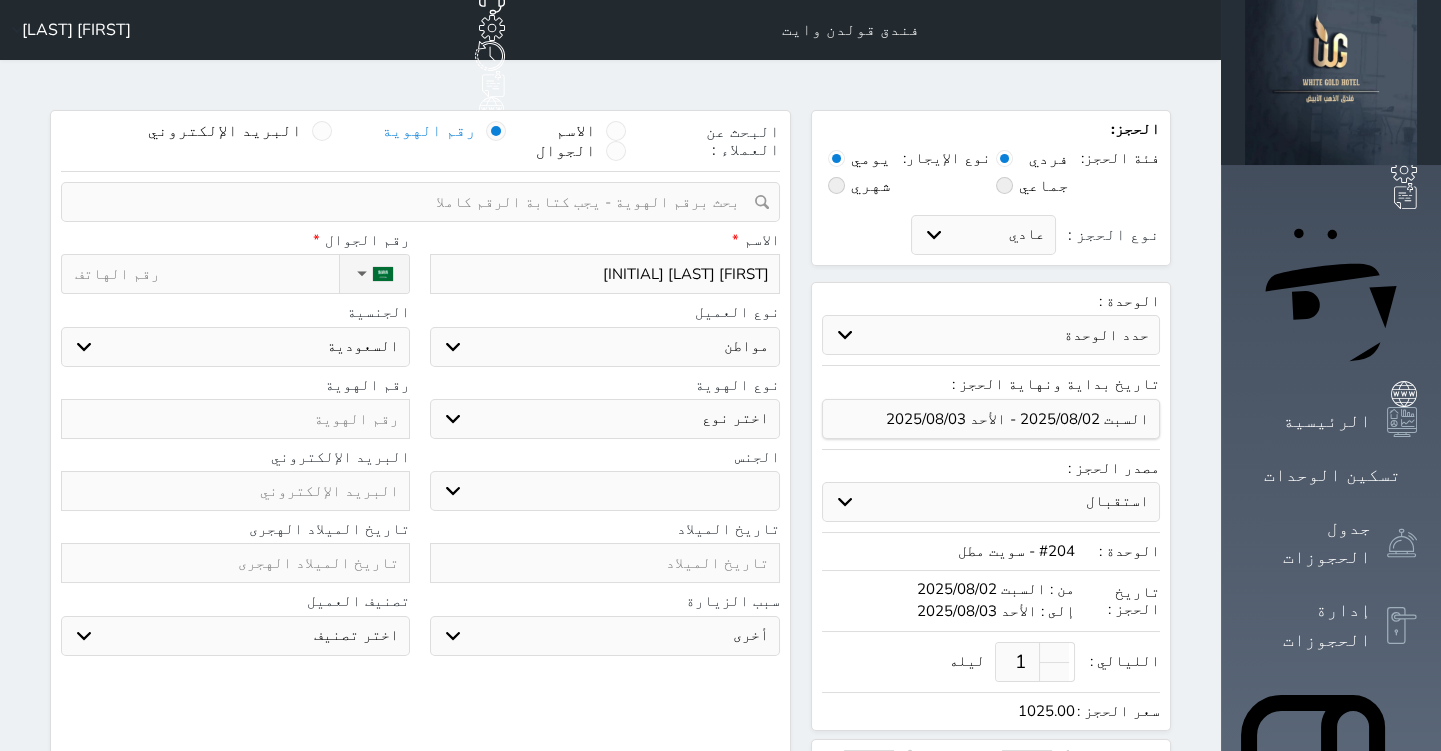 click on "اختر نوع   هوية وطنية هوية عائلية جواز السفر" at bounding box center [604, 419] 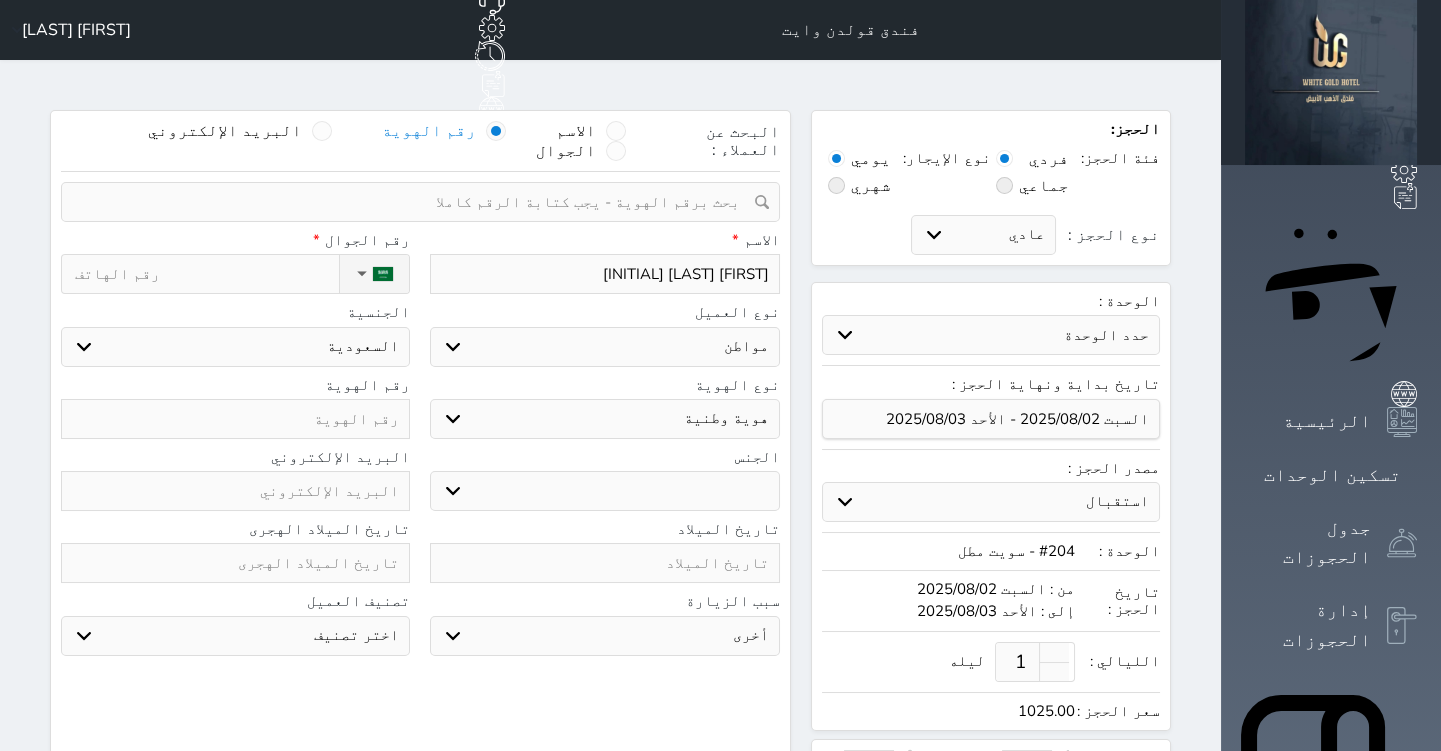 click on "اختر نوع   هوية وطنية هوية عائلية جواز السفر" at bounding box center [604, 419] 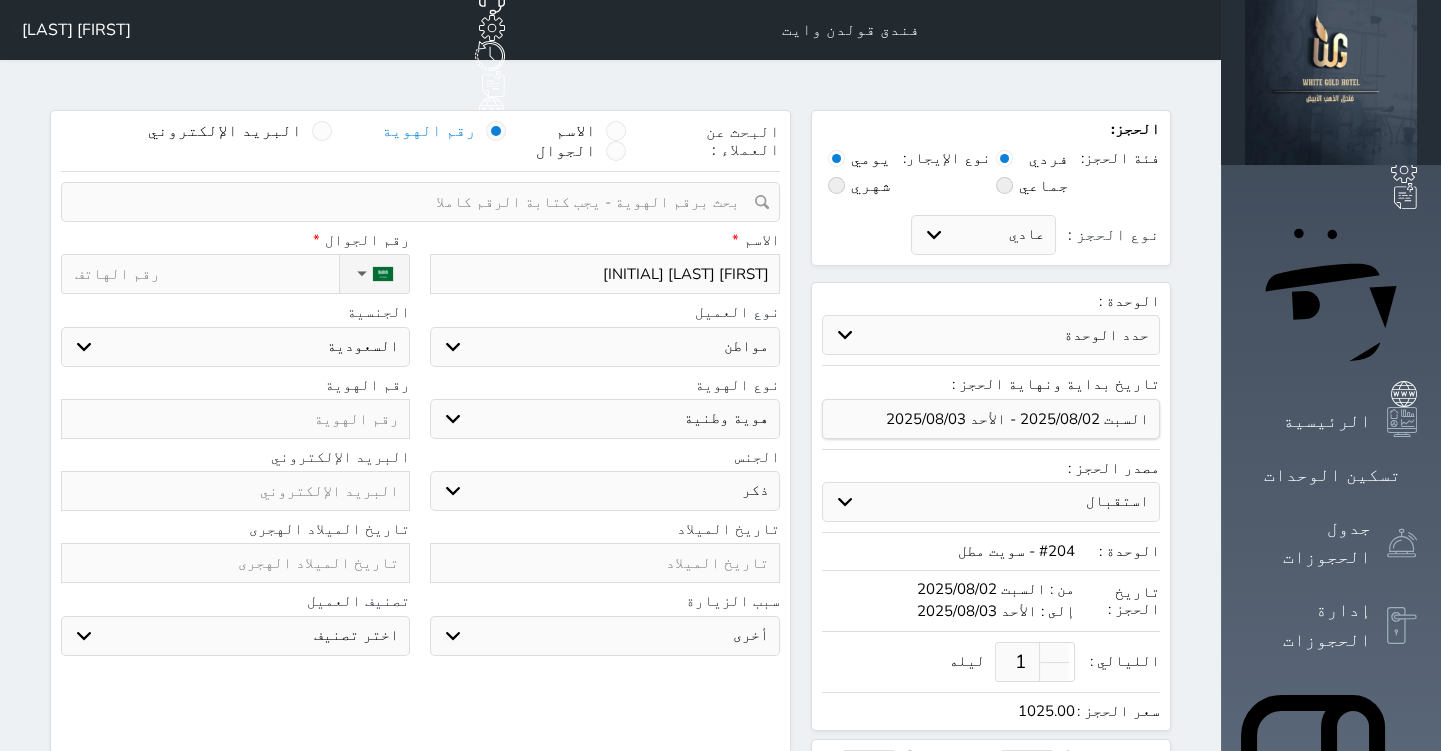 click on "ذكر   انثى" at bounding box center [604, 491] 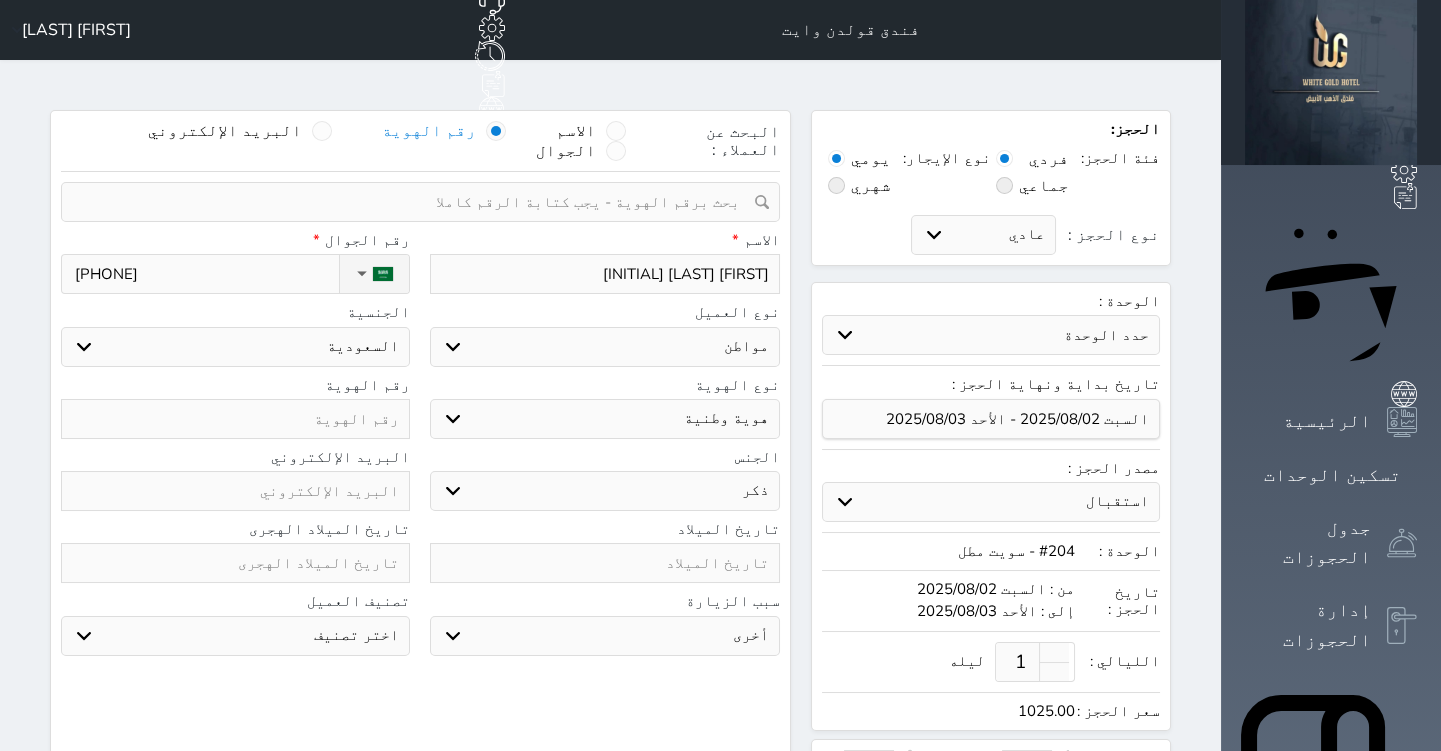 type on "[PHONE]" 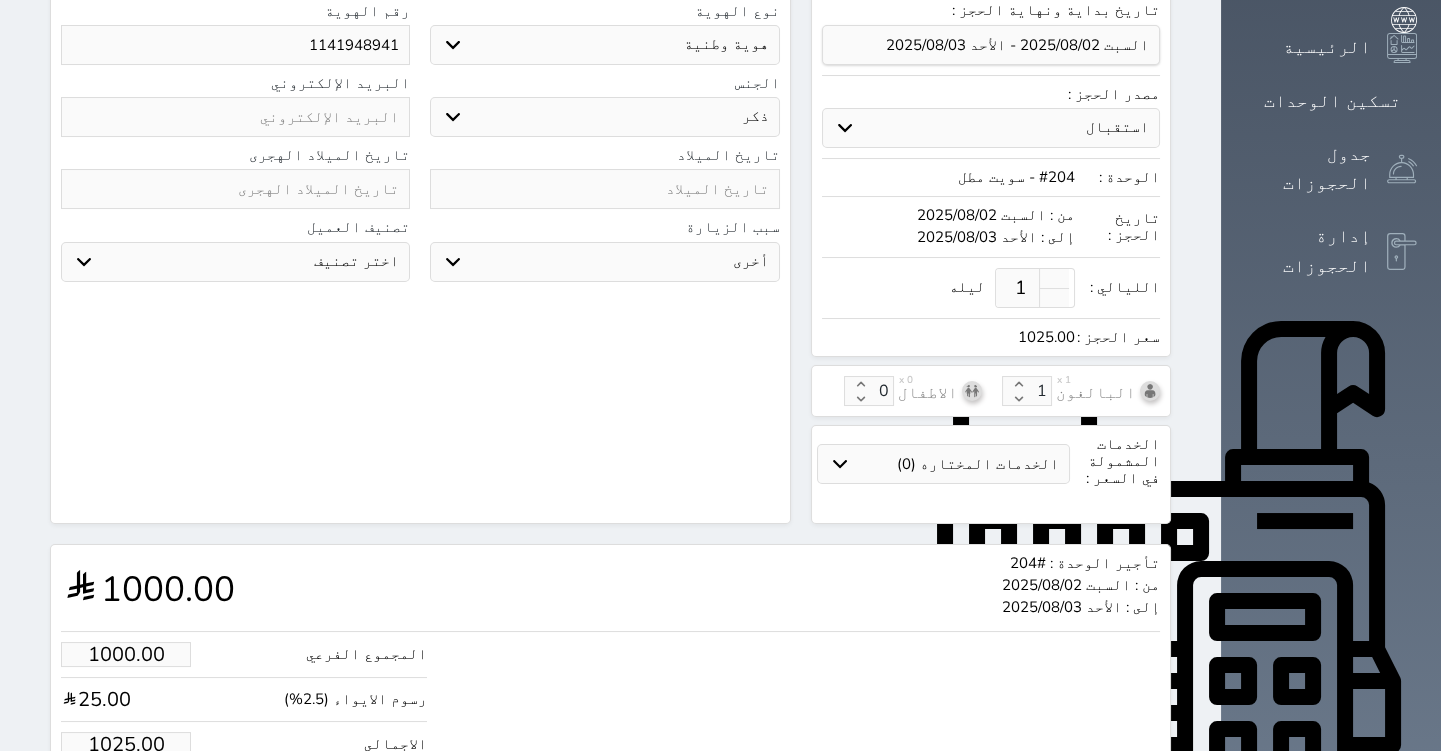 scroll, scrollTop: 435, scrollLeft: 0, axis: vertical 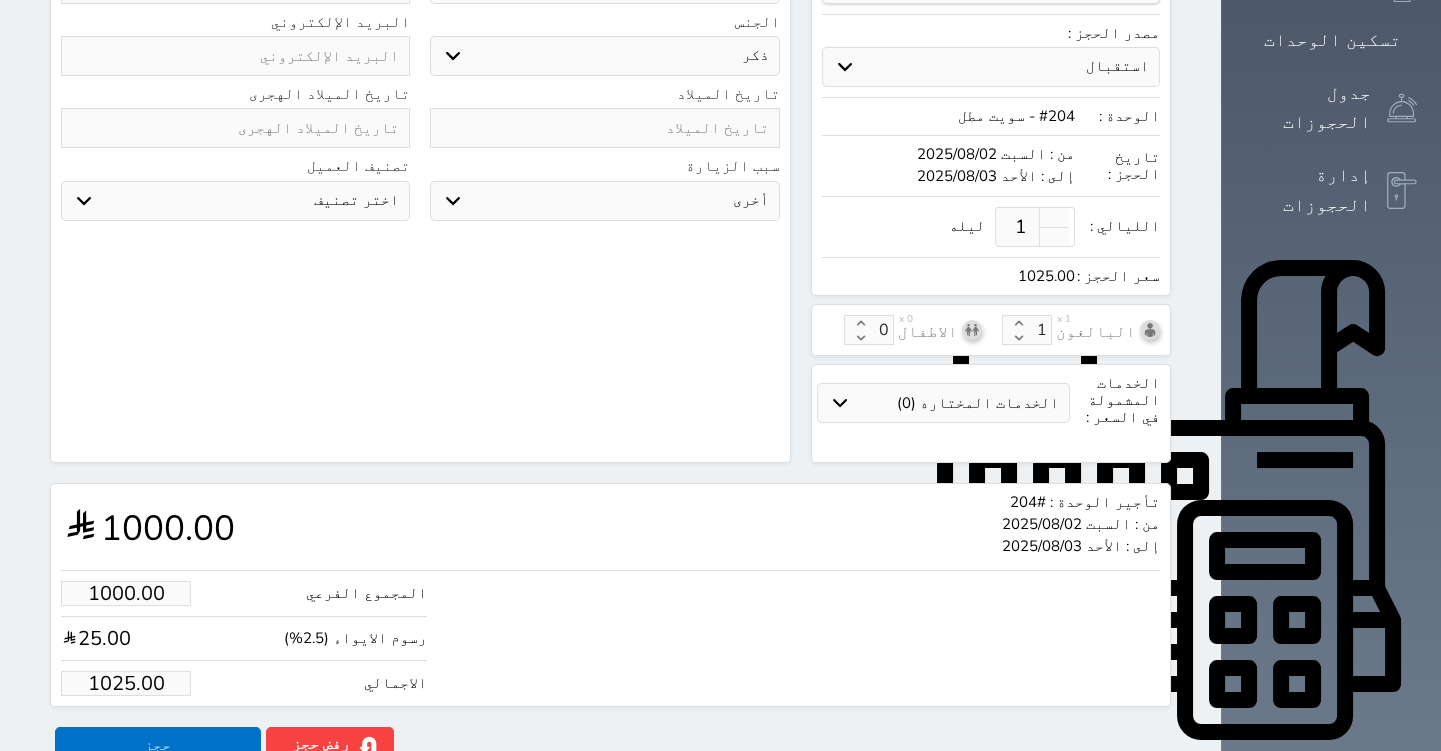 type on "1141948941" 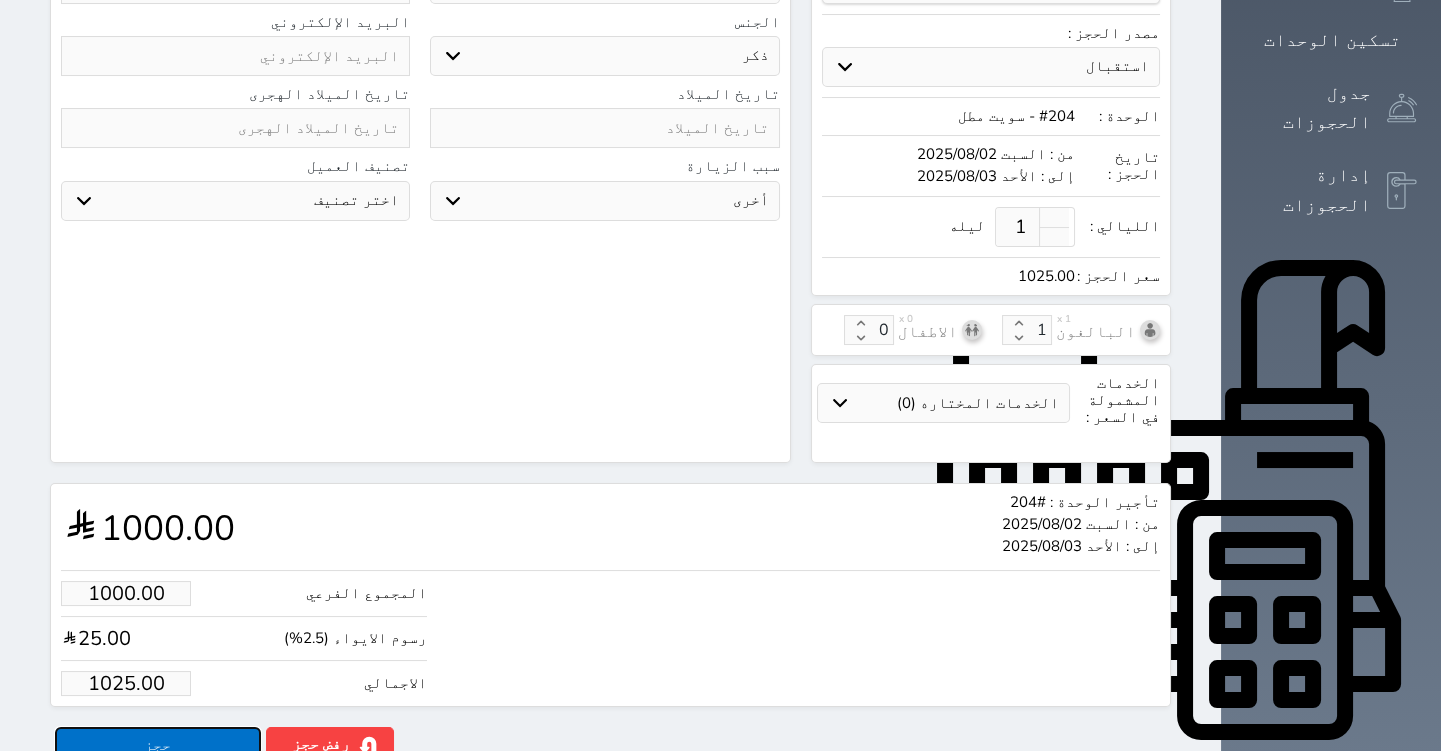click on "حجز" at bounding box center [158, 744] 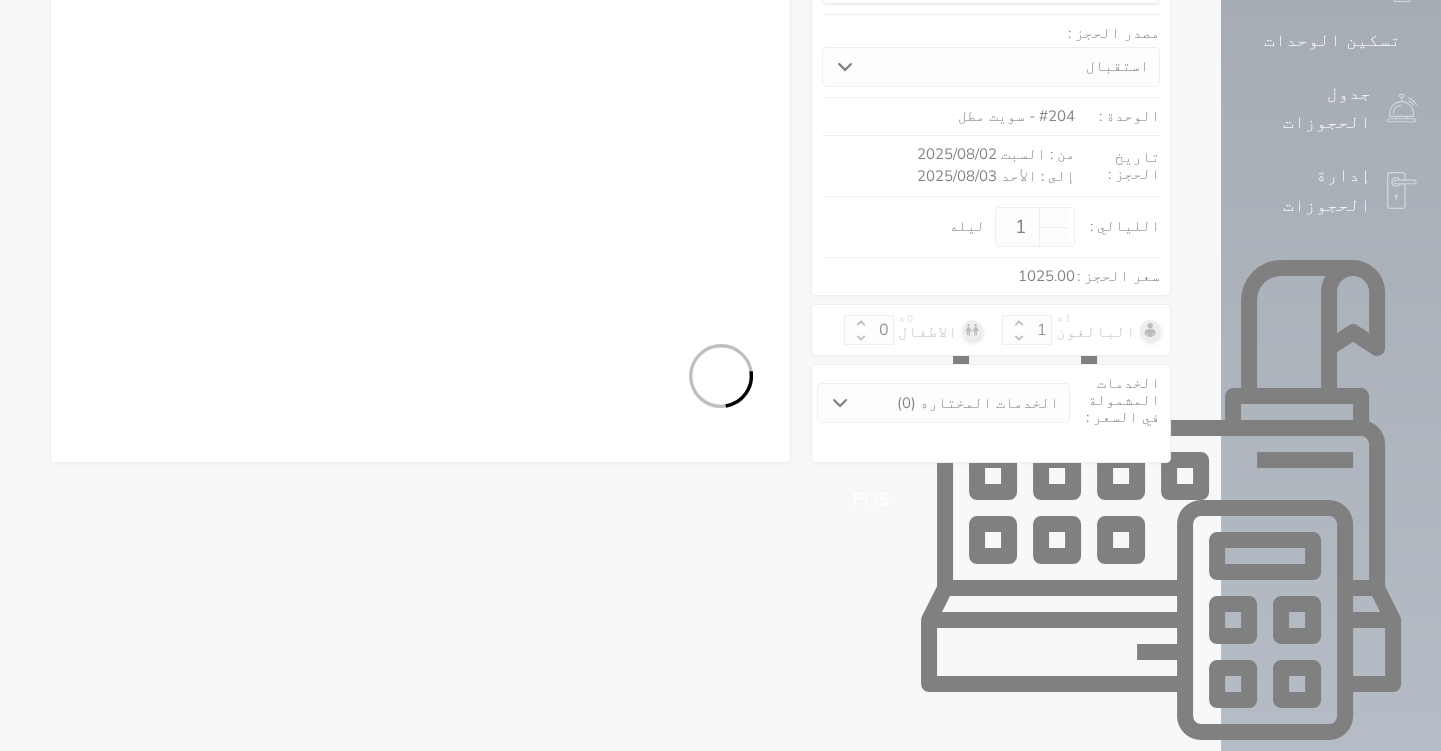 select on "1" 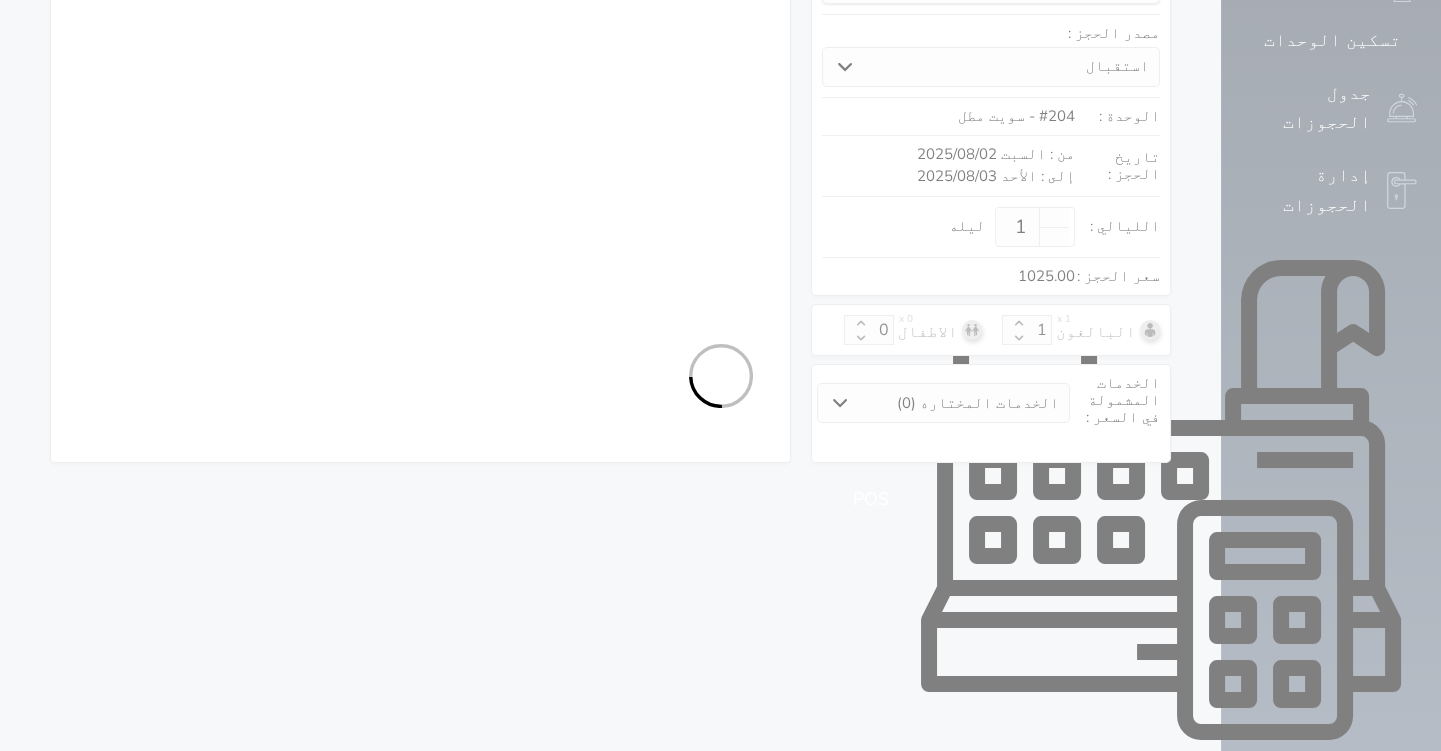 select on "113" 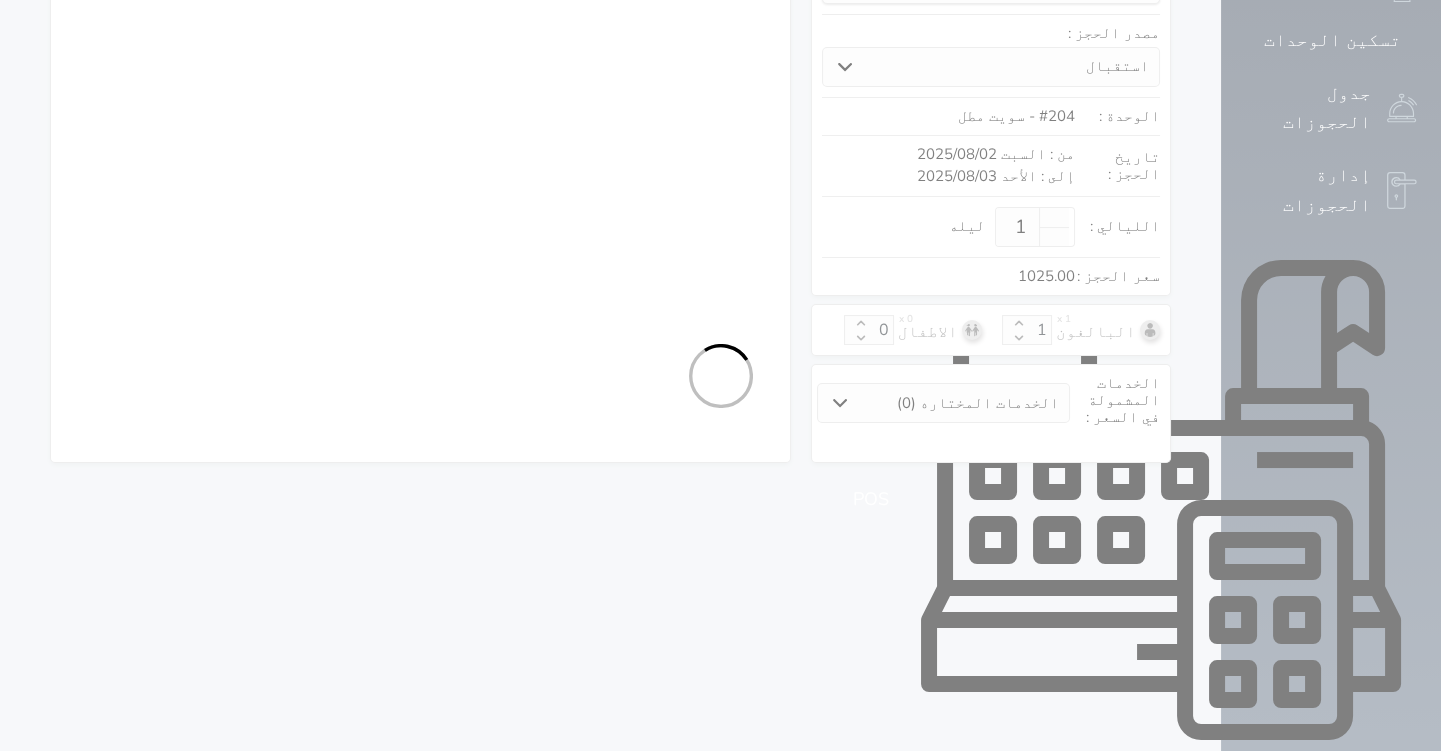 select on "1" 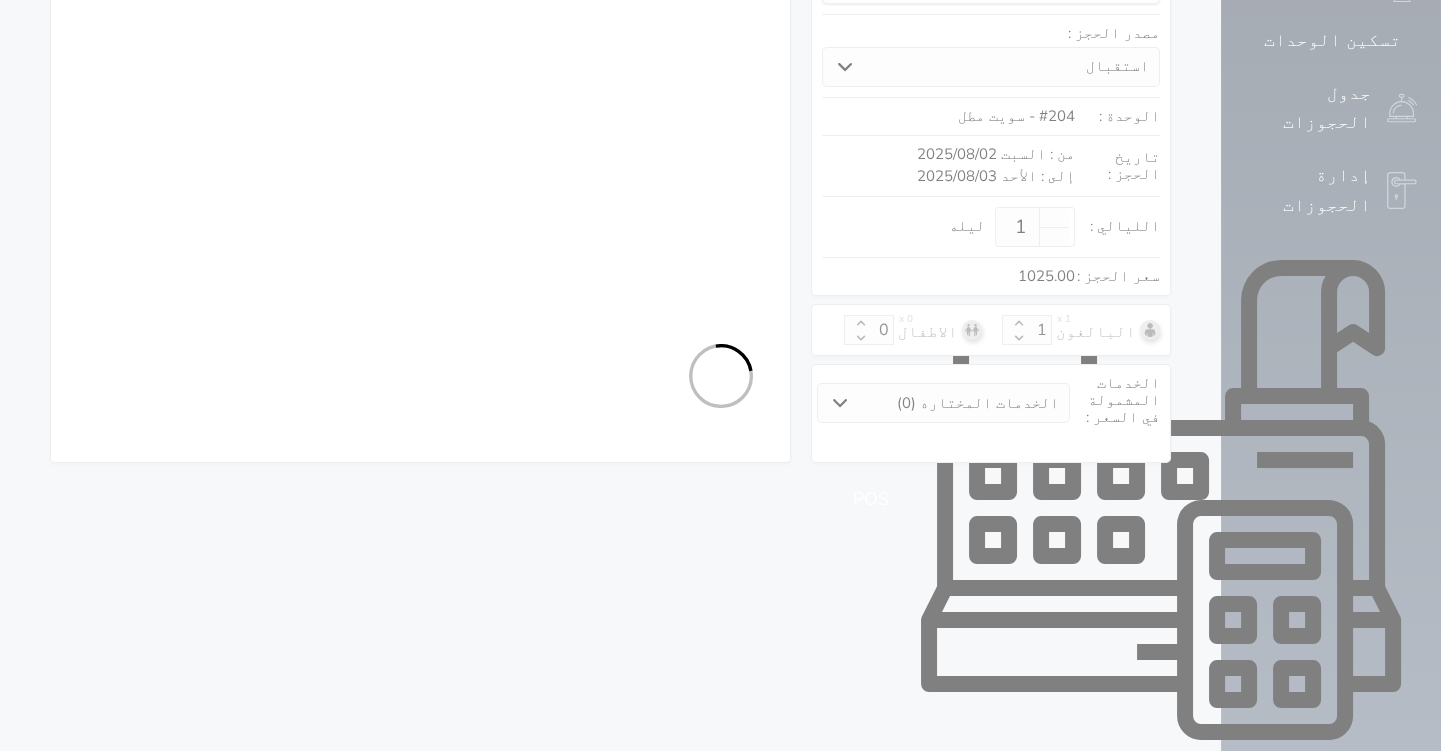 select on "7" 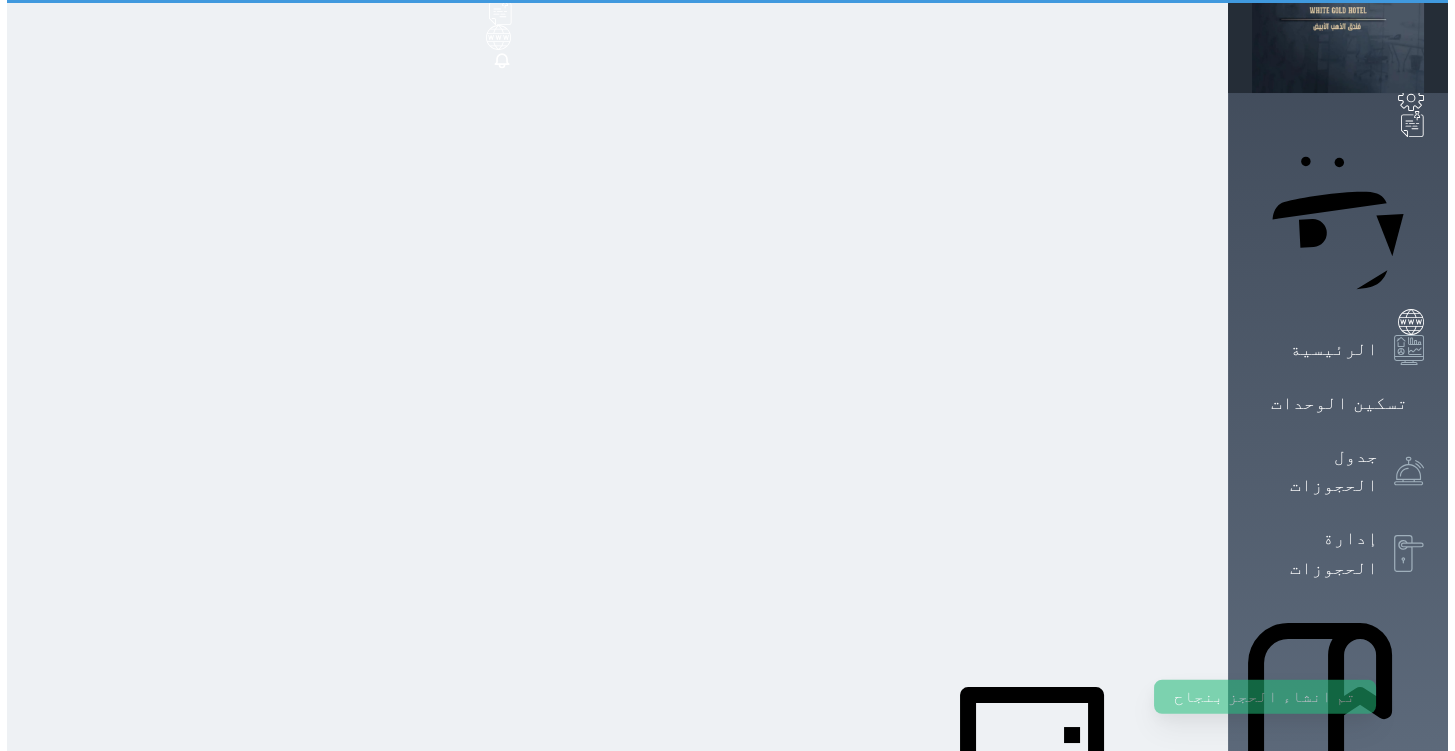 scroll, scrollTop: 0, scrollLeft: 0, axis: both 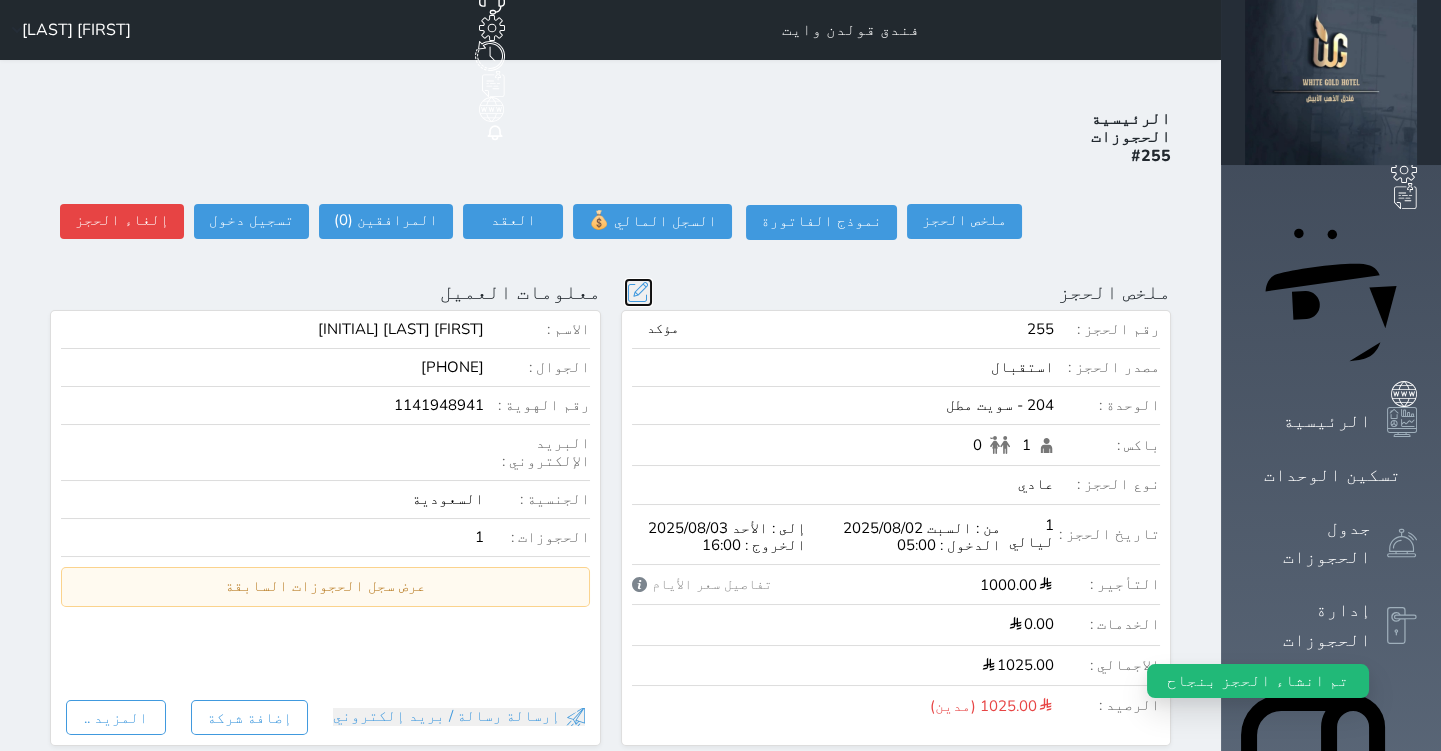 click at bounding box center [638, 292] 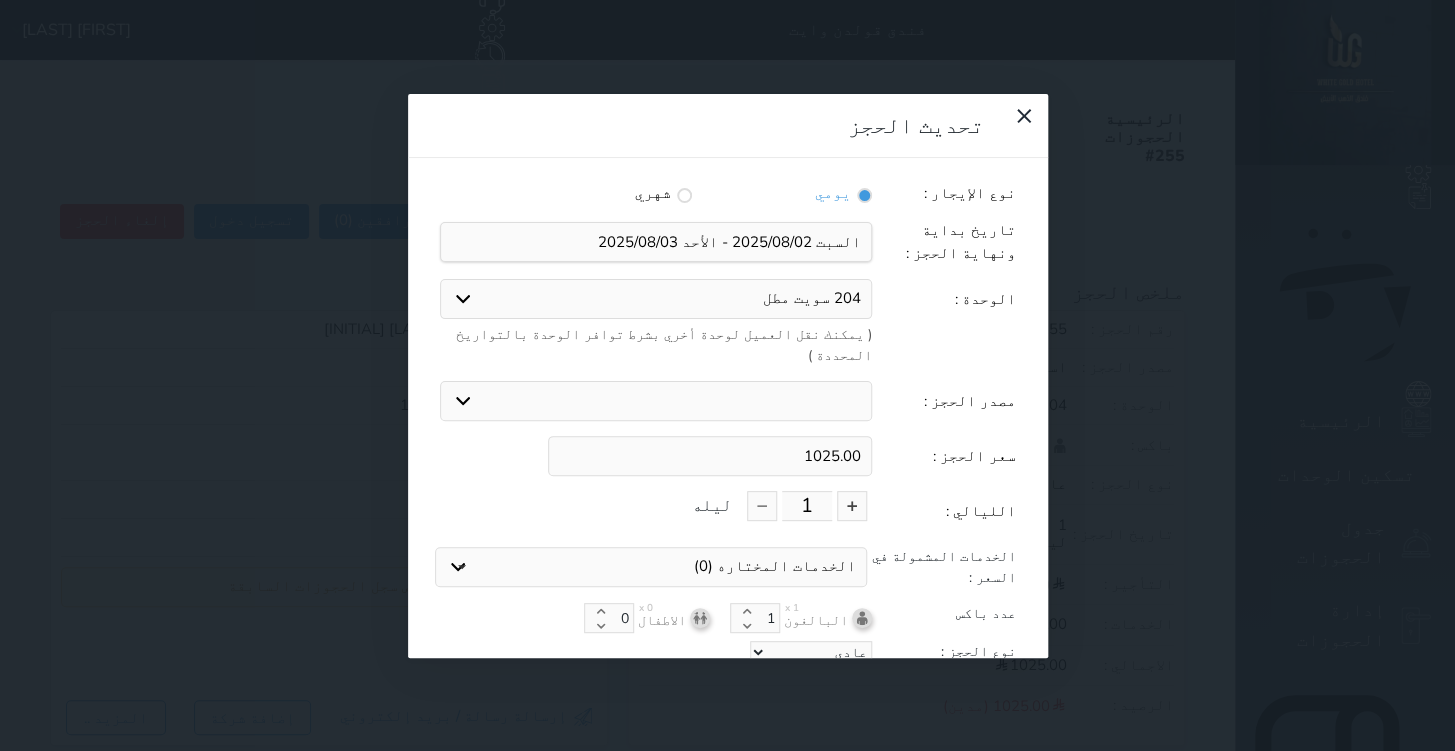 click on "1025.00" at bounding box center [710, 456] 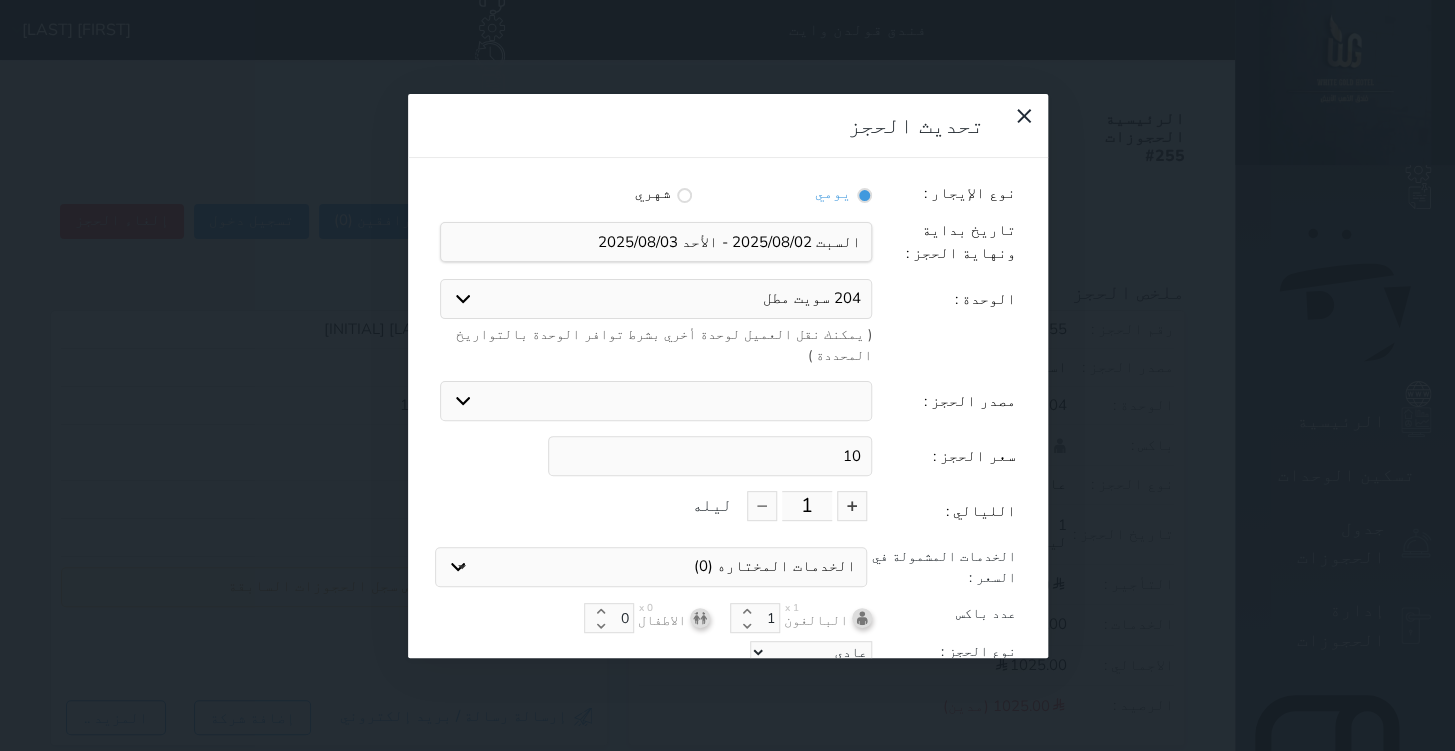 type on "1" 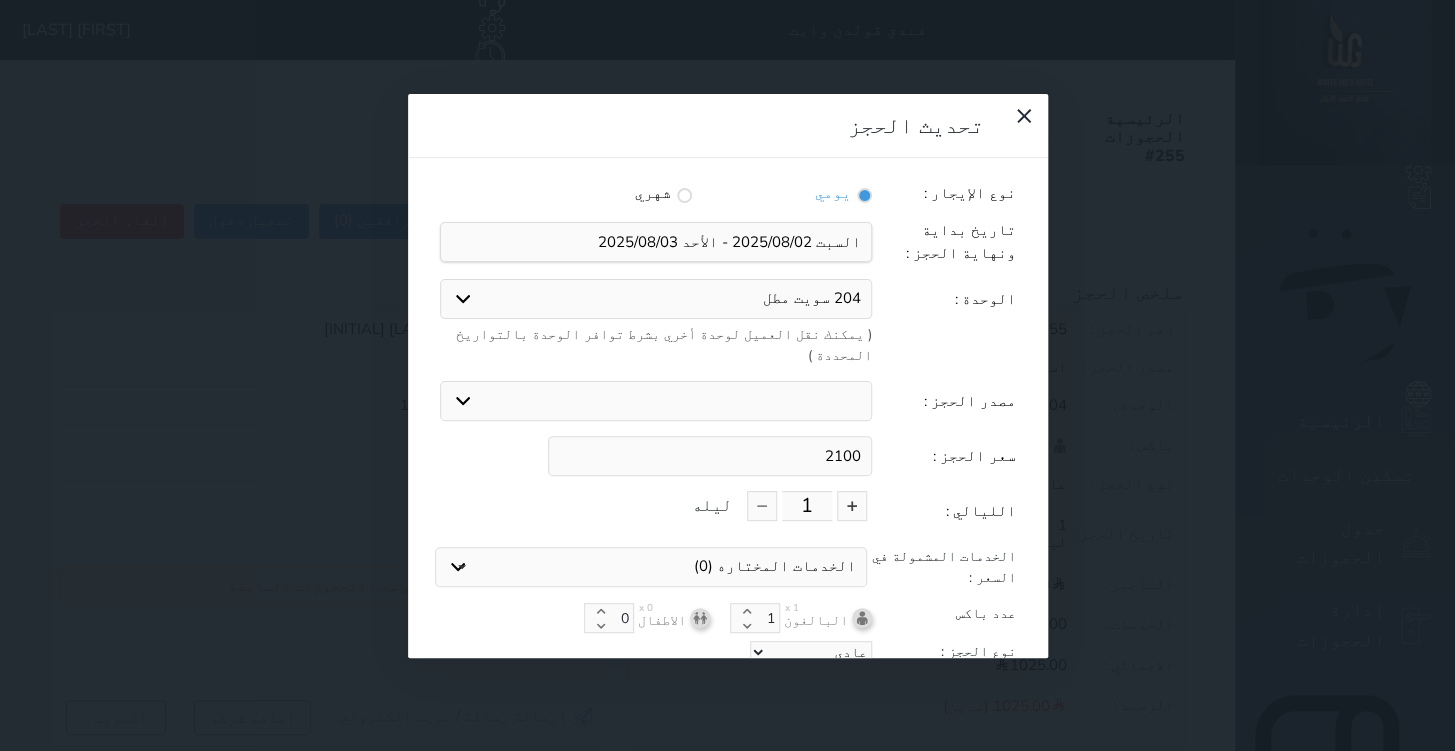type on "2100" 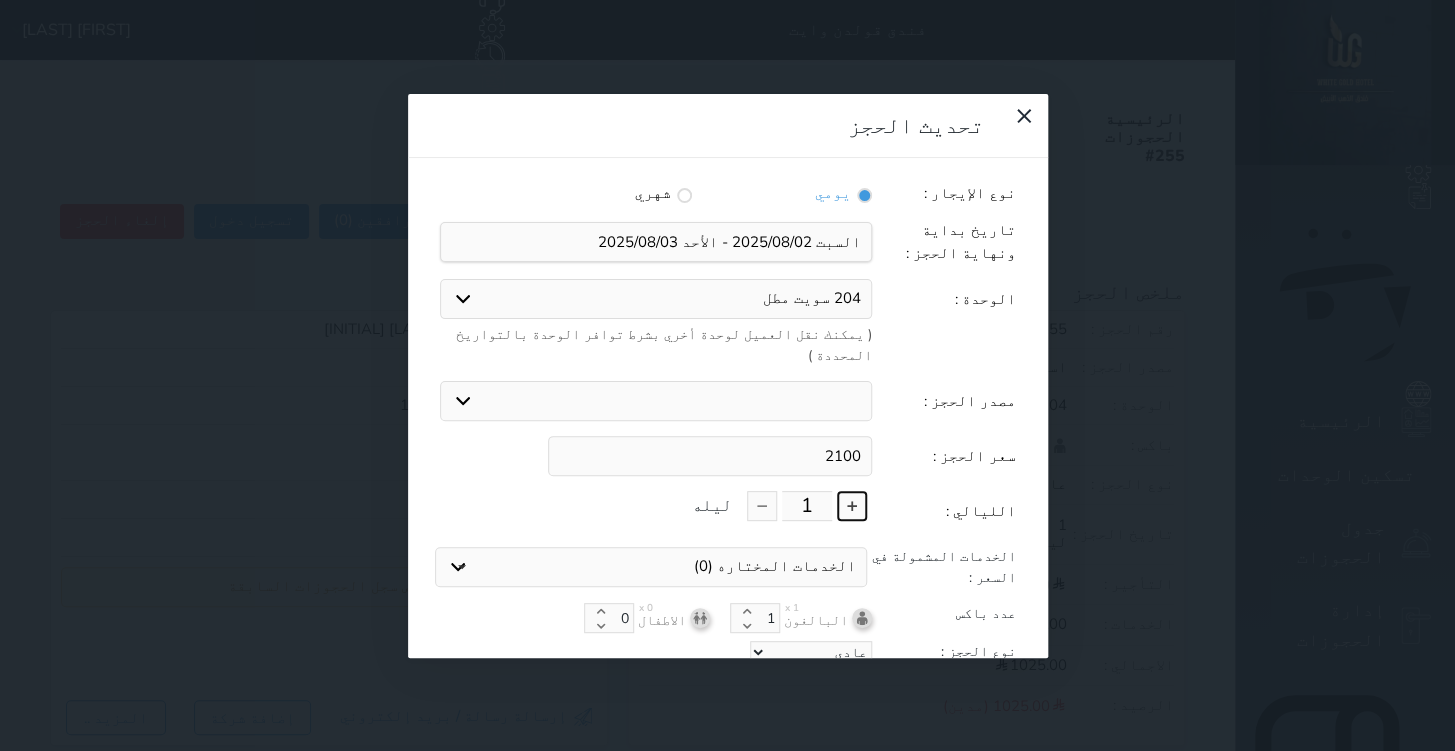 click at bounding box center [852, 506] 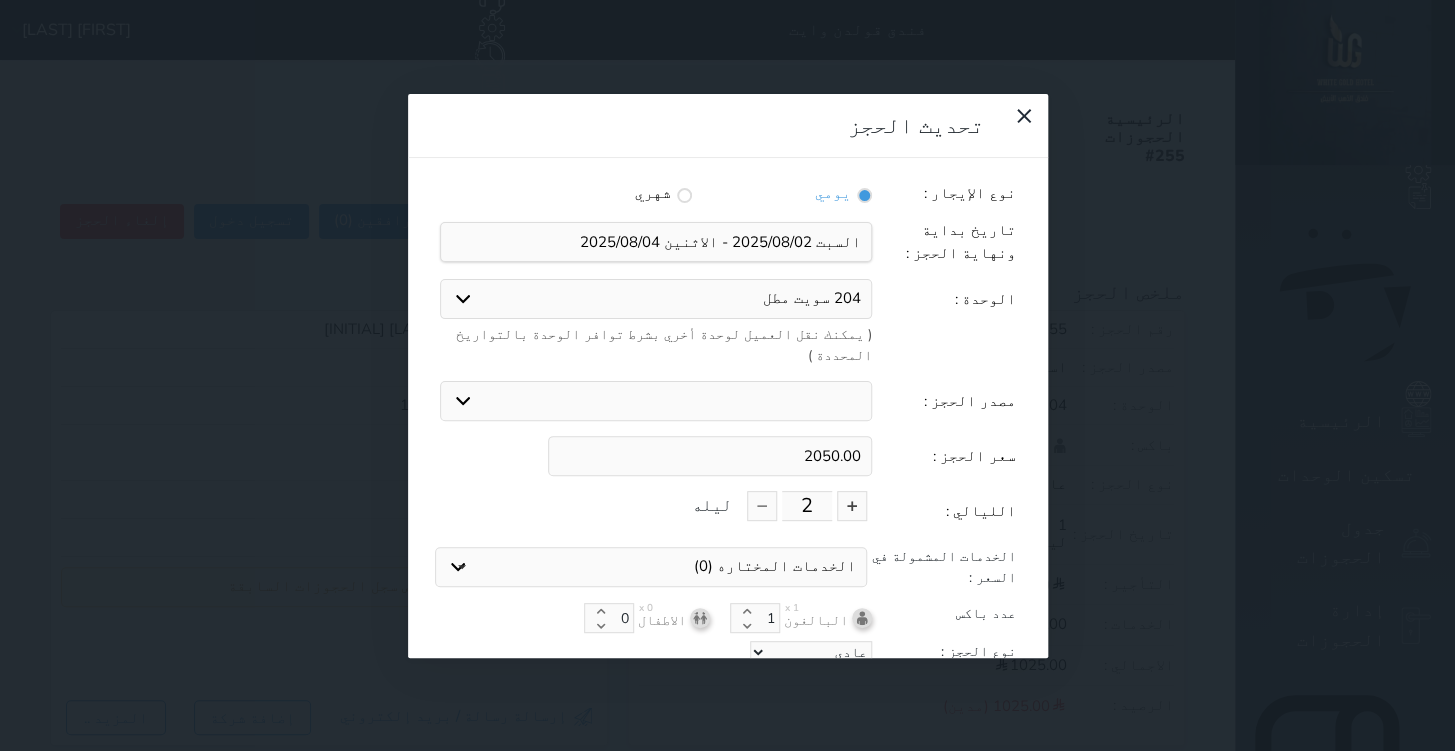click on "2050.00" at bounding box center (710, 456) 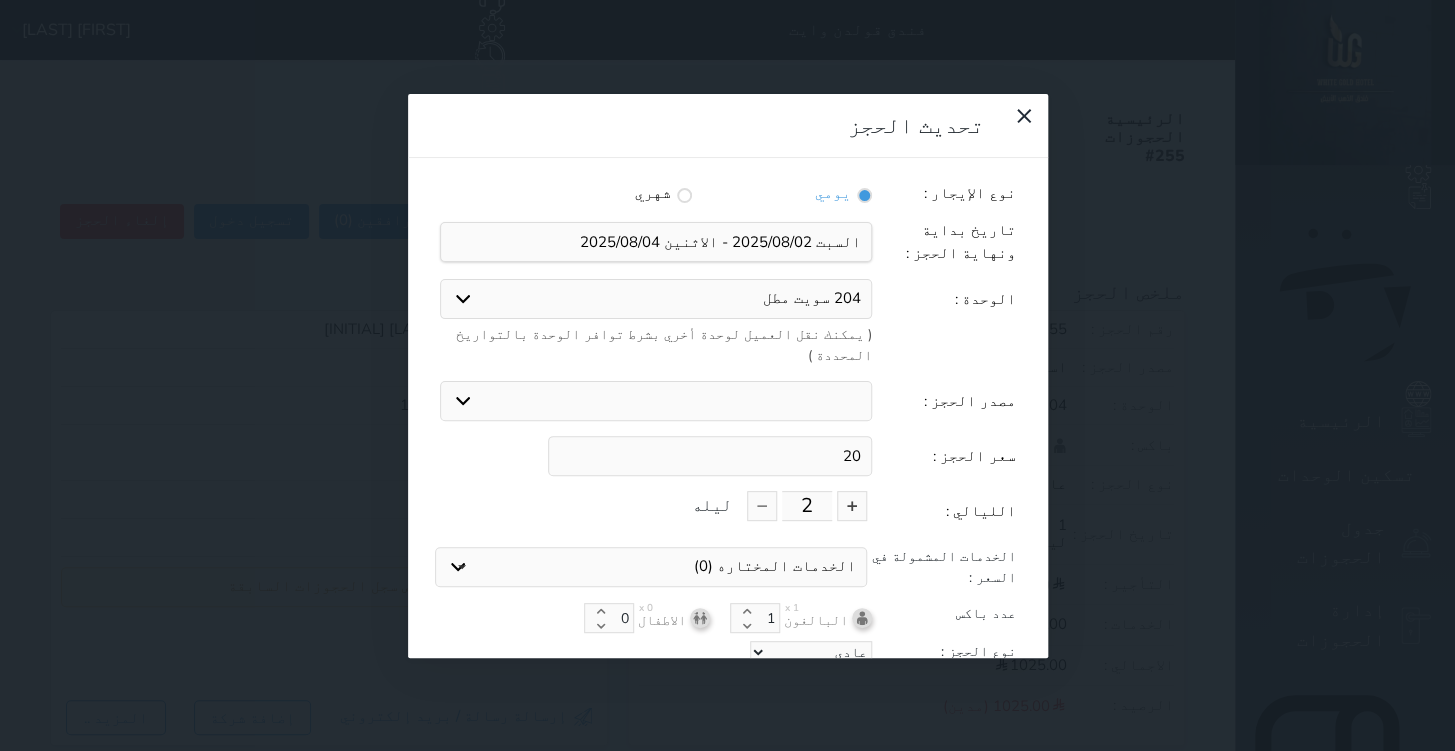 type on "2" 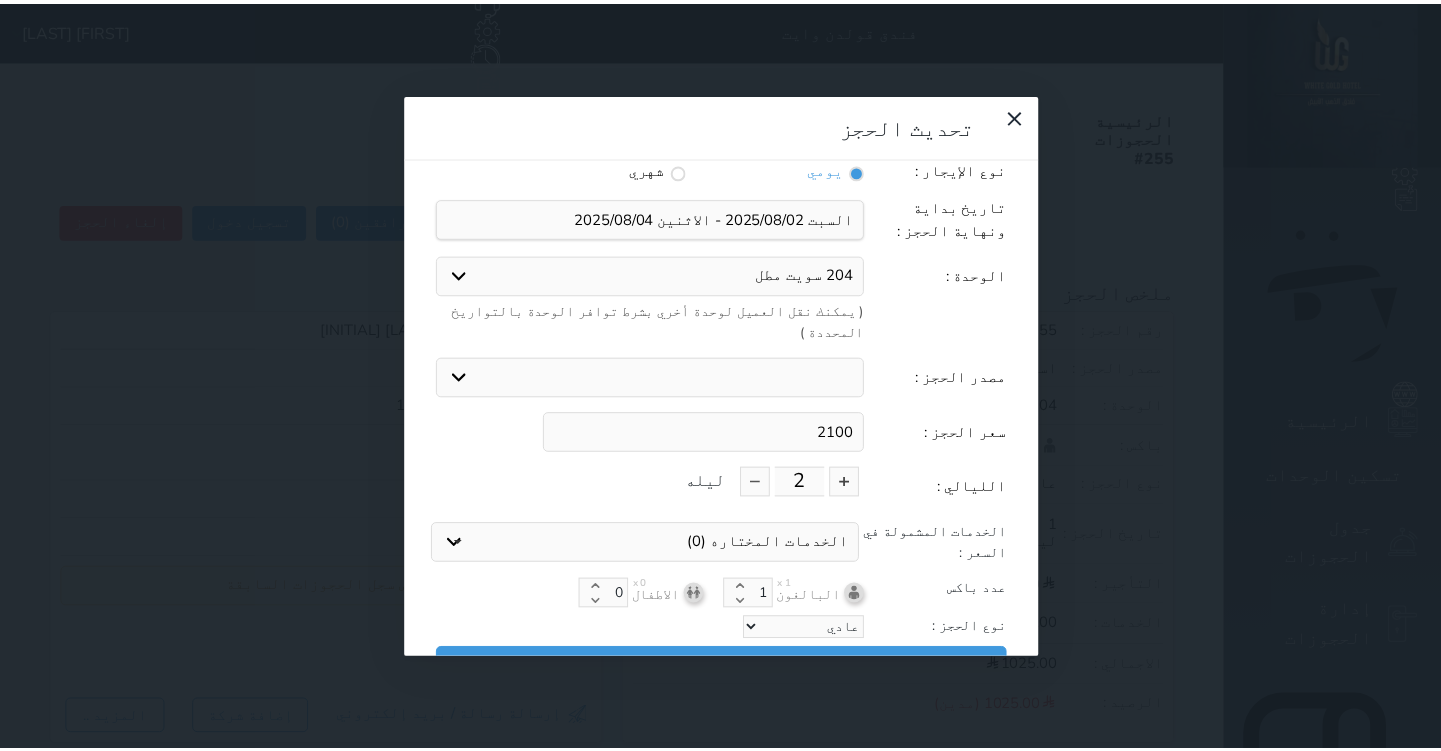 scroll, scrollTop: 44, scrollLeft: 0, axis: vertical 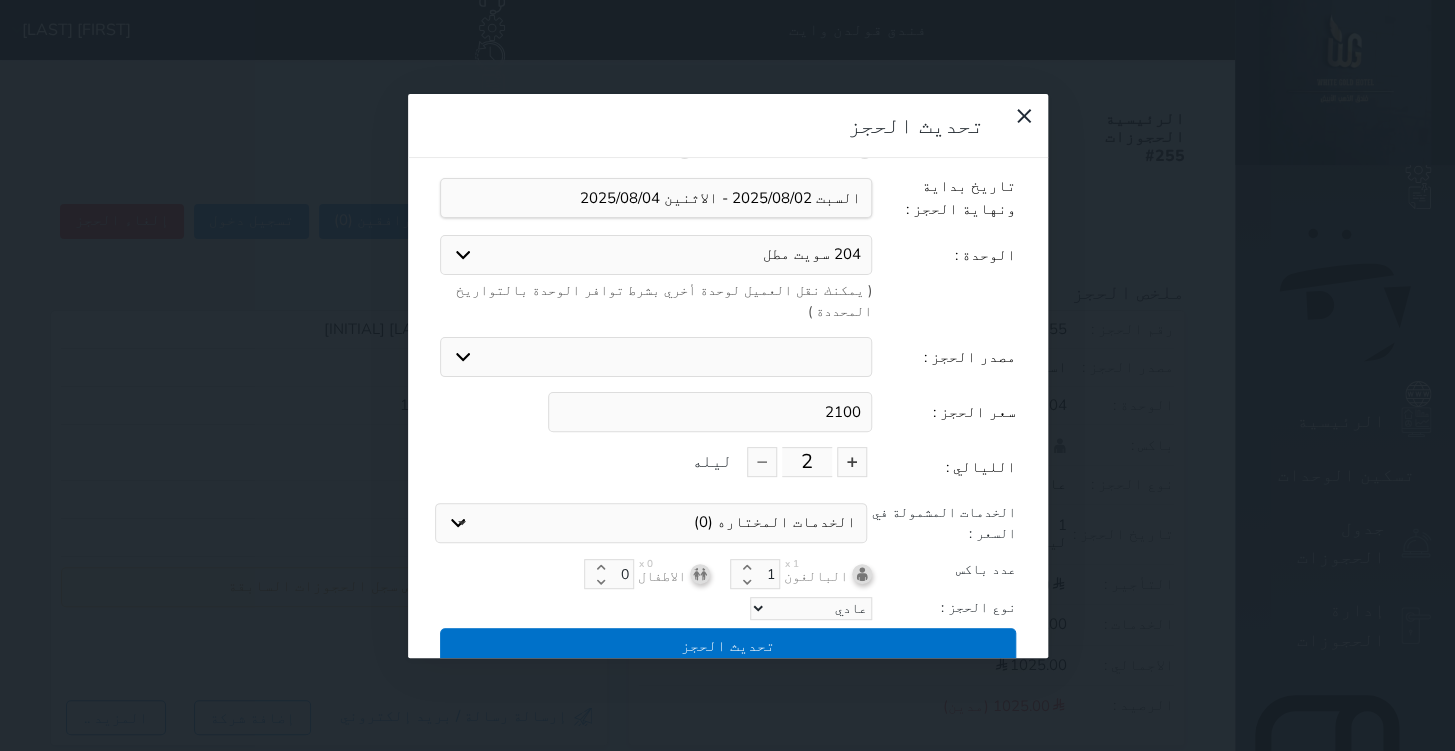 type on "2100" 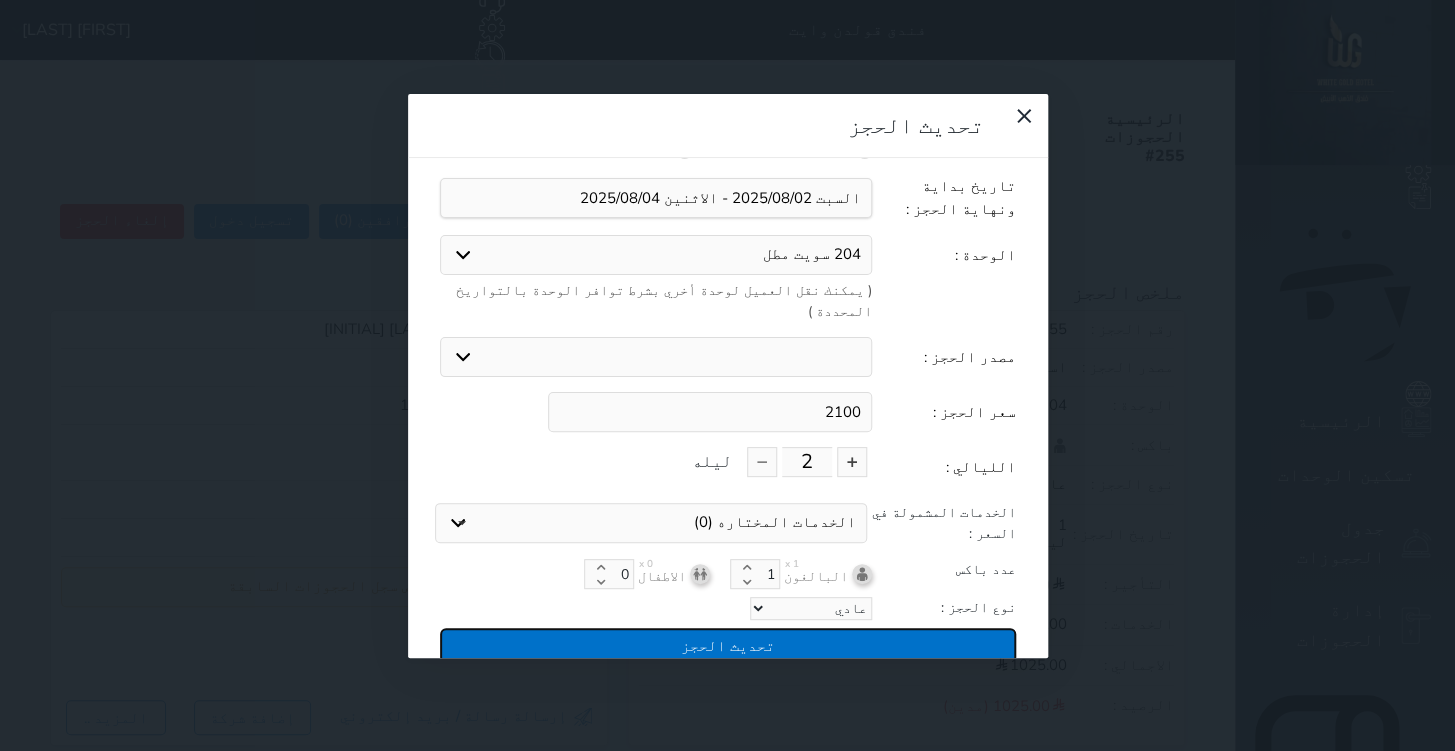 click on "تحديث الحجز" at bounding box center (728, 645) 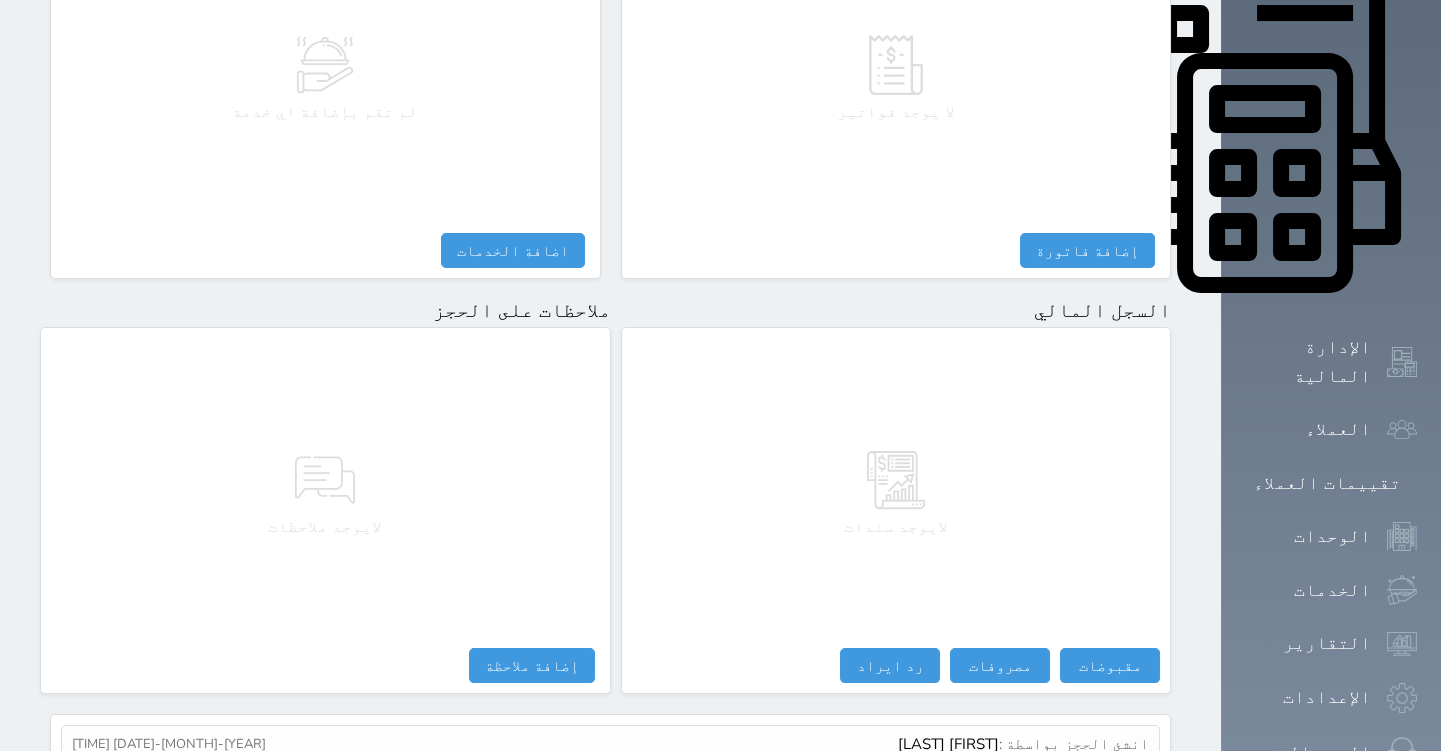 scroll, scrollTop: 895, scrollLeft: 0, axis: vertical 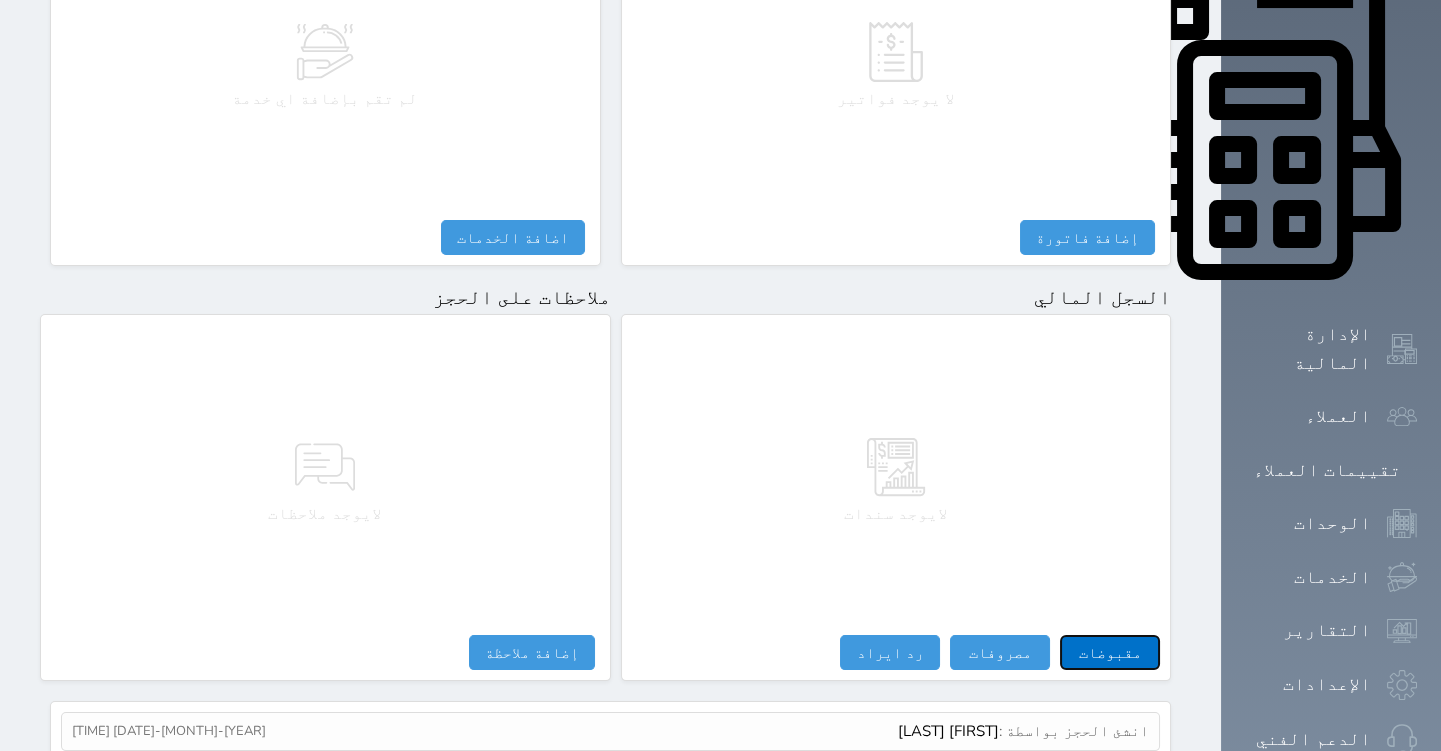 click on "مقبوضات" at bounding box center (1110, 652) 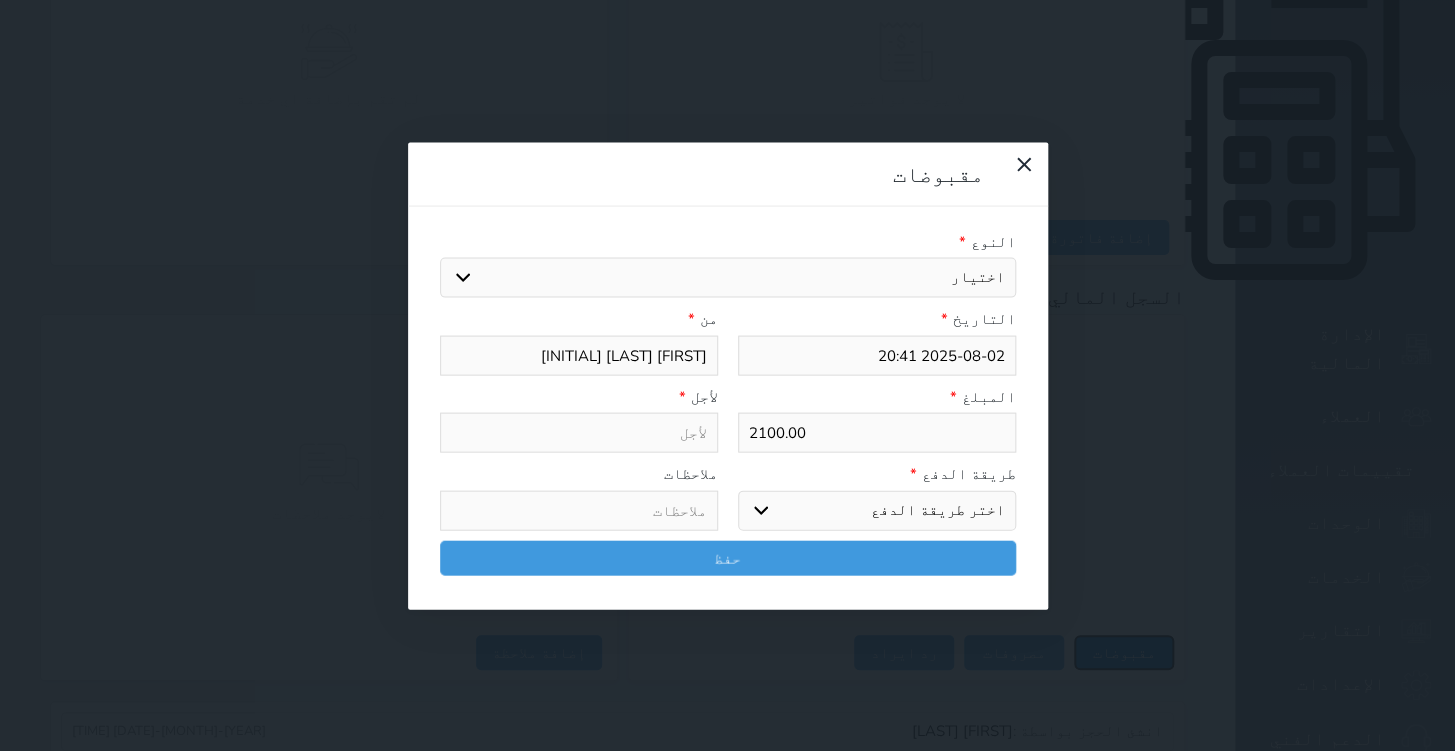 select 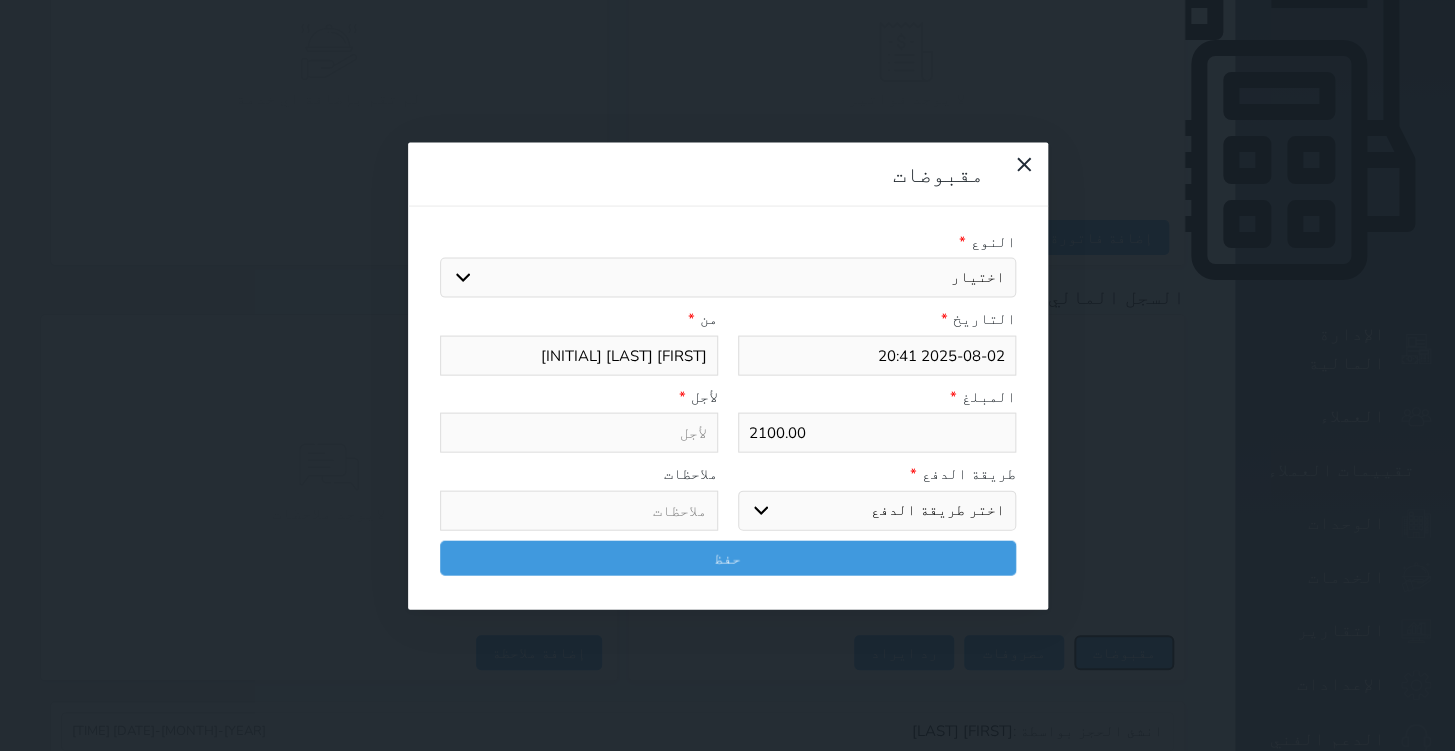select 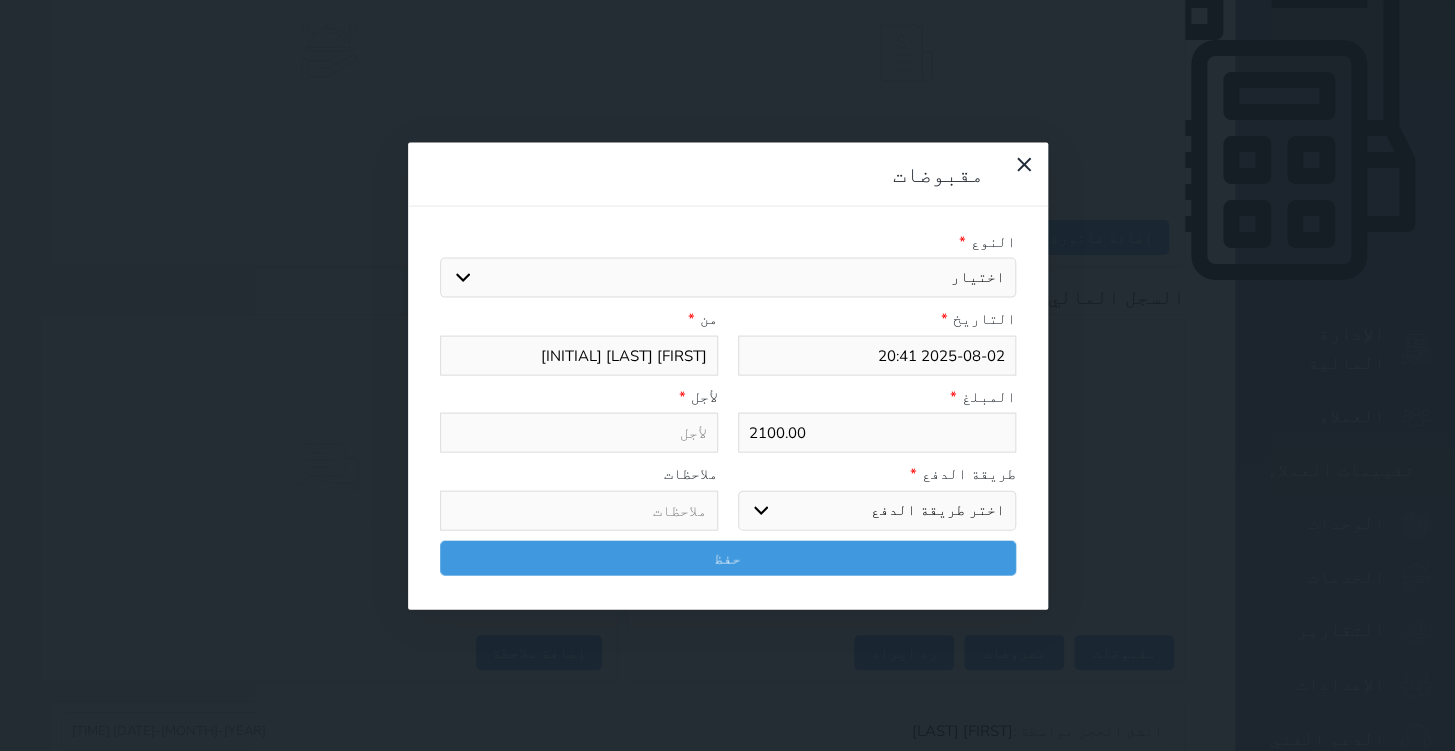 click on "اختر طريقة الدفع   دفع نقدى   تحويل بنكى   مدى   بطاقة ائتمان   آجل" at bounding box center [877, 510] 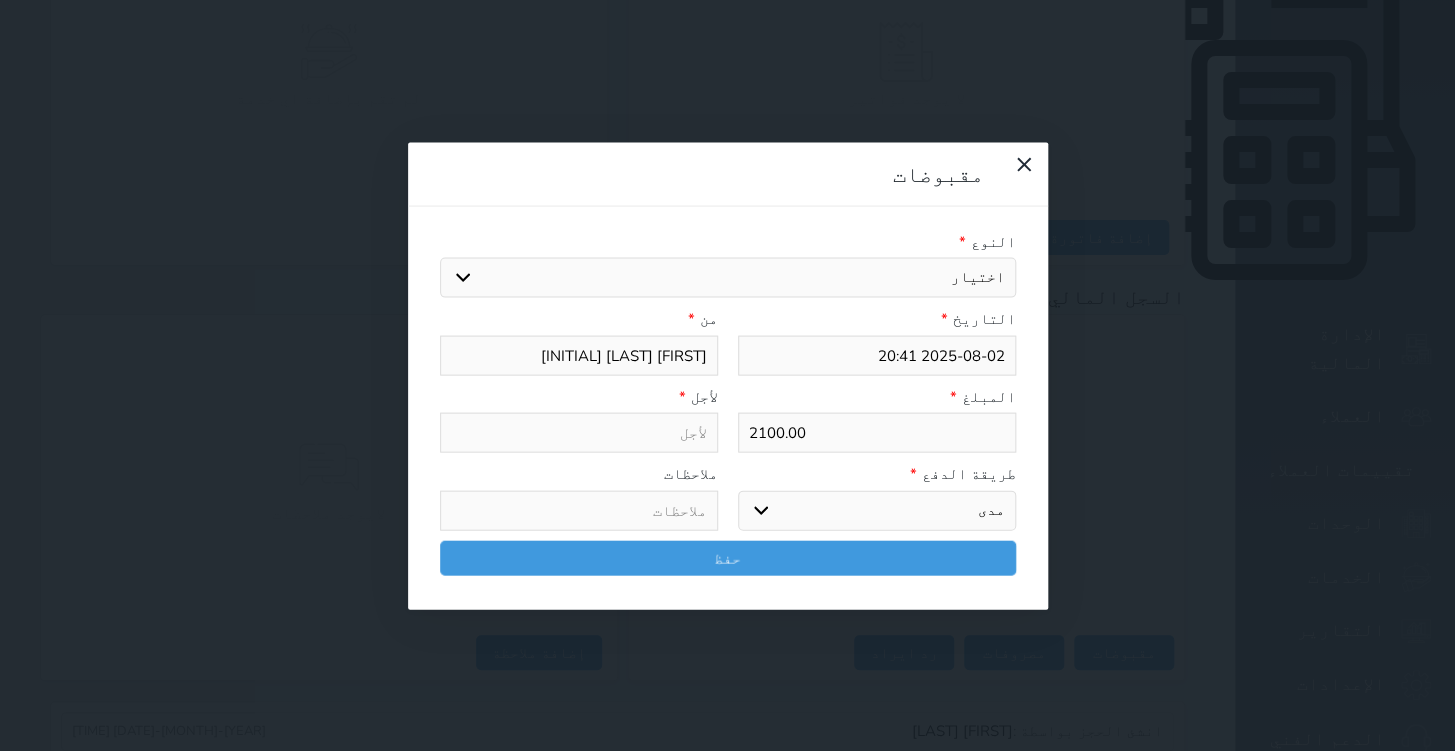 click on "اختر طريقة الدفع   دفع نقدى   تحويل بنكى   مدى   بطاقة ائتمان   آجل" at bounding box center (877, 510) 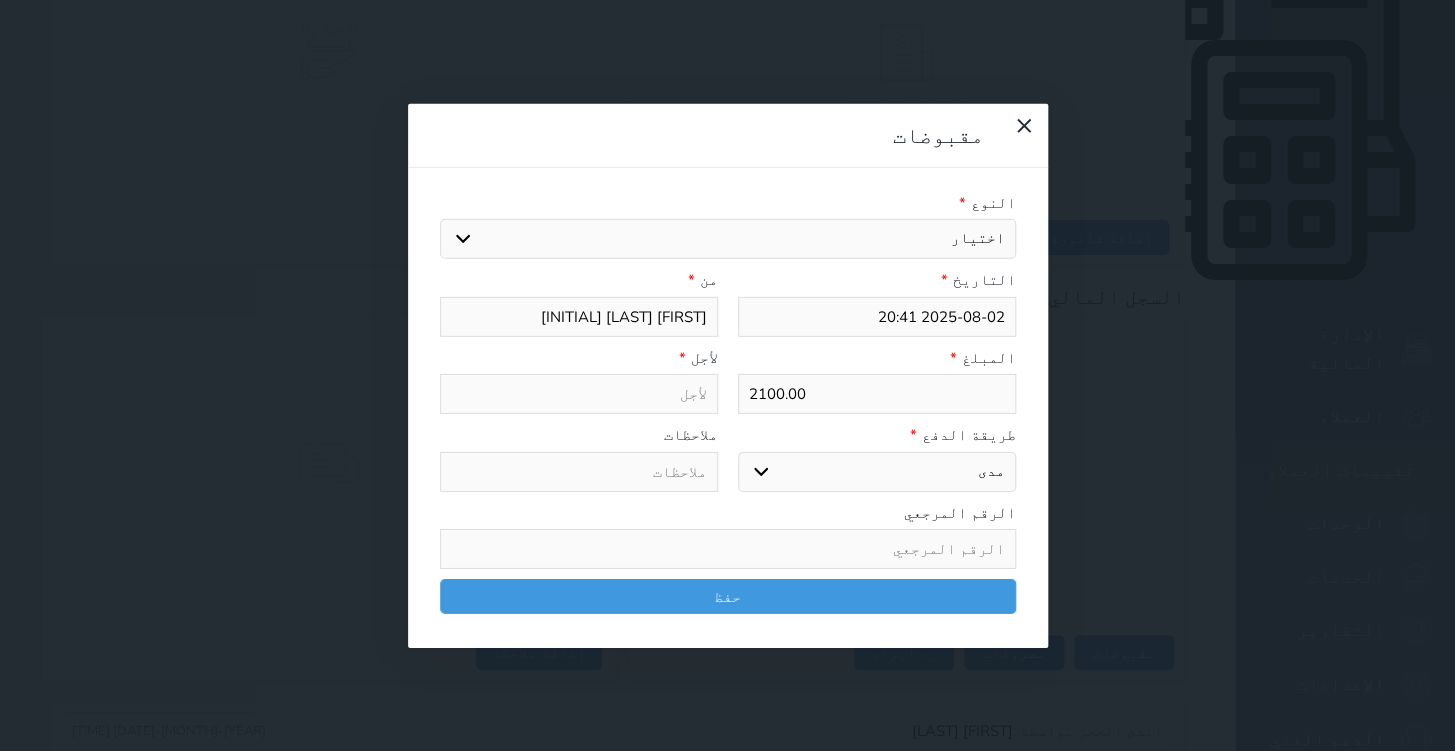 click on "اختيار   مقبوضات عامة قيمة إيجار فواتير تامين عربون لا ينطبق آخر مغسلة واي فاي - الإنترنت مواقف السيارات طعام الأغذية والمشروبات مشروبات المشروبات الباردة المشروبات الساخنة الإفطار غداء عشاء مخبز و كعك حمام سباحة الصالة الرياضية سبا و خدمات الجمال اختيار وإسقاط (خدمات النقل) ميني بار كابل - تلفزيون سرير إضافي تصفيف الشعر التسوق خدمات الجولات السياحية المنظمة خدمات الدليل السياحي" at bounding box center [728, 239] 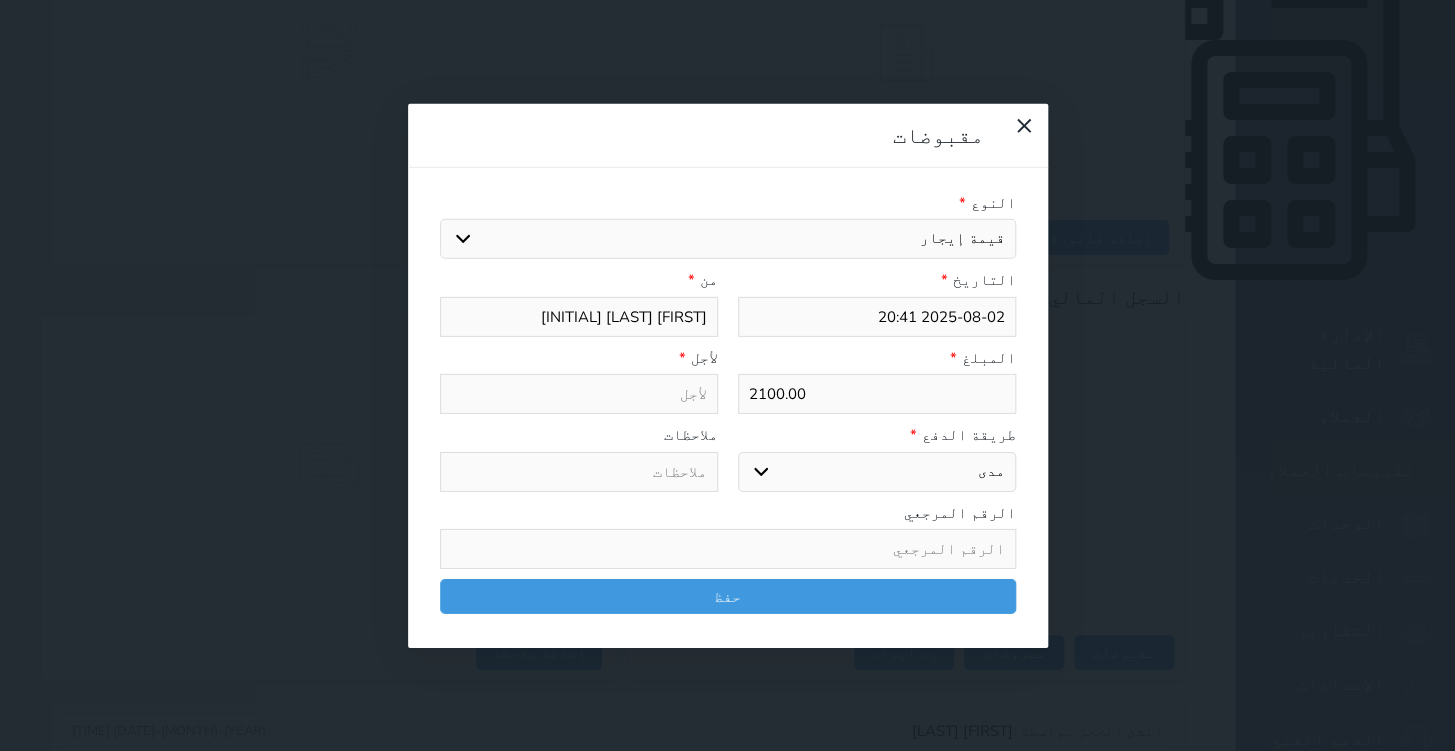 click on "اختيار   مقبوضات عامة قيمة إيجار فواتير تامين عربون لا ينطبق آخر مغسلة واي فاي - الإنترنت مواقف السيارات طعام الأغذية والمشروبات مشروبات المشروبات الباردة المشروبات الساخنة الإفطار غداء عشاء مخبز و كعك حمام سباحة الصالة الرياضية سبا و خدمات الجمال اختيار وإسقاط (خدمات النقل) ميني بار كابل - تلفزيون سرير إضافي تصفيف الشعر التسوق خدمات الجولات السياحية المنظمة خدمات الدليل السياحي" at bounding box center (728, 239) 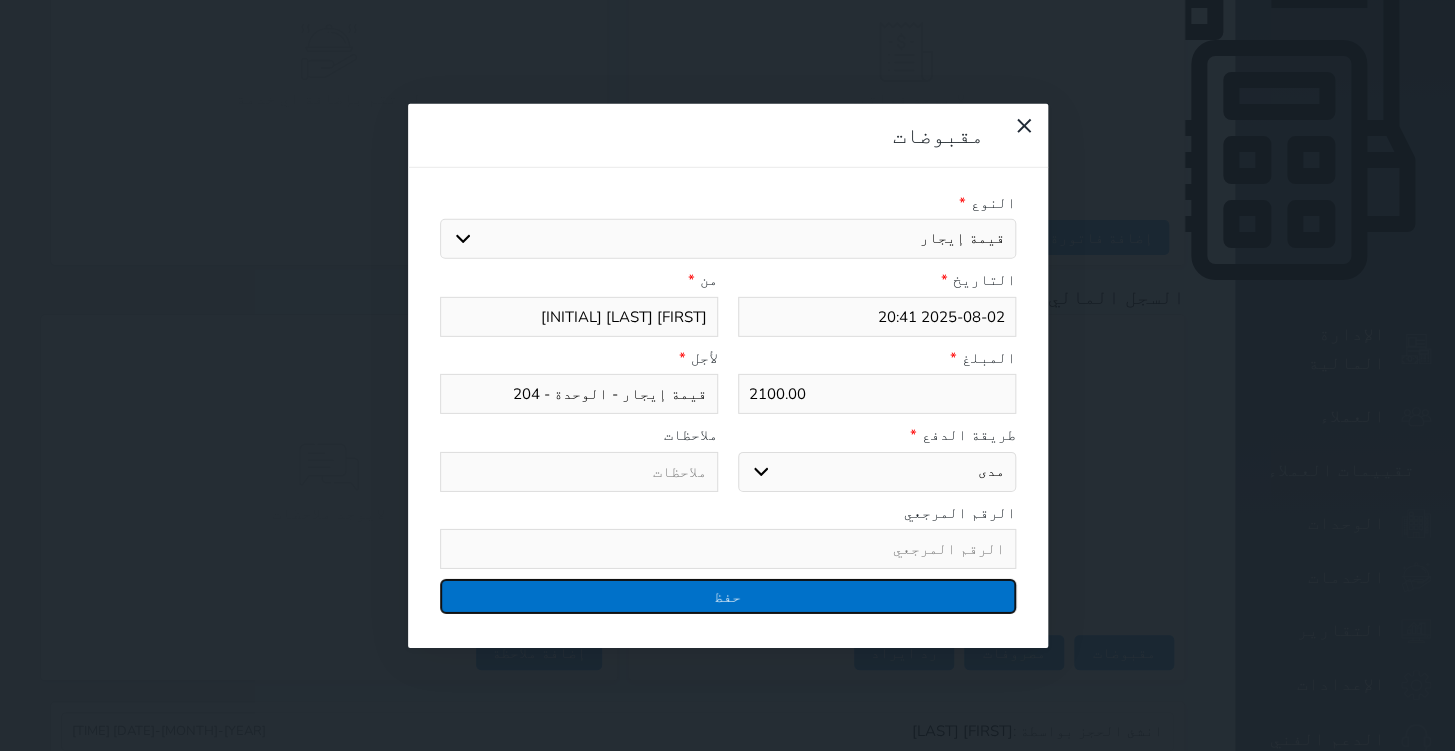click on "حفظ" at bounding box center (728, 596) 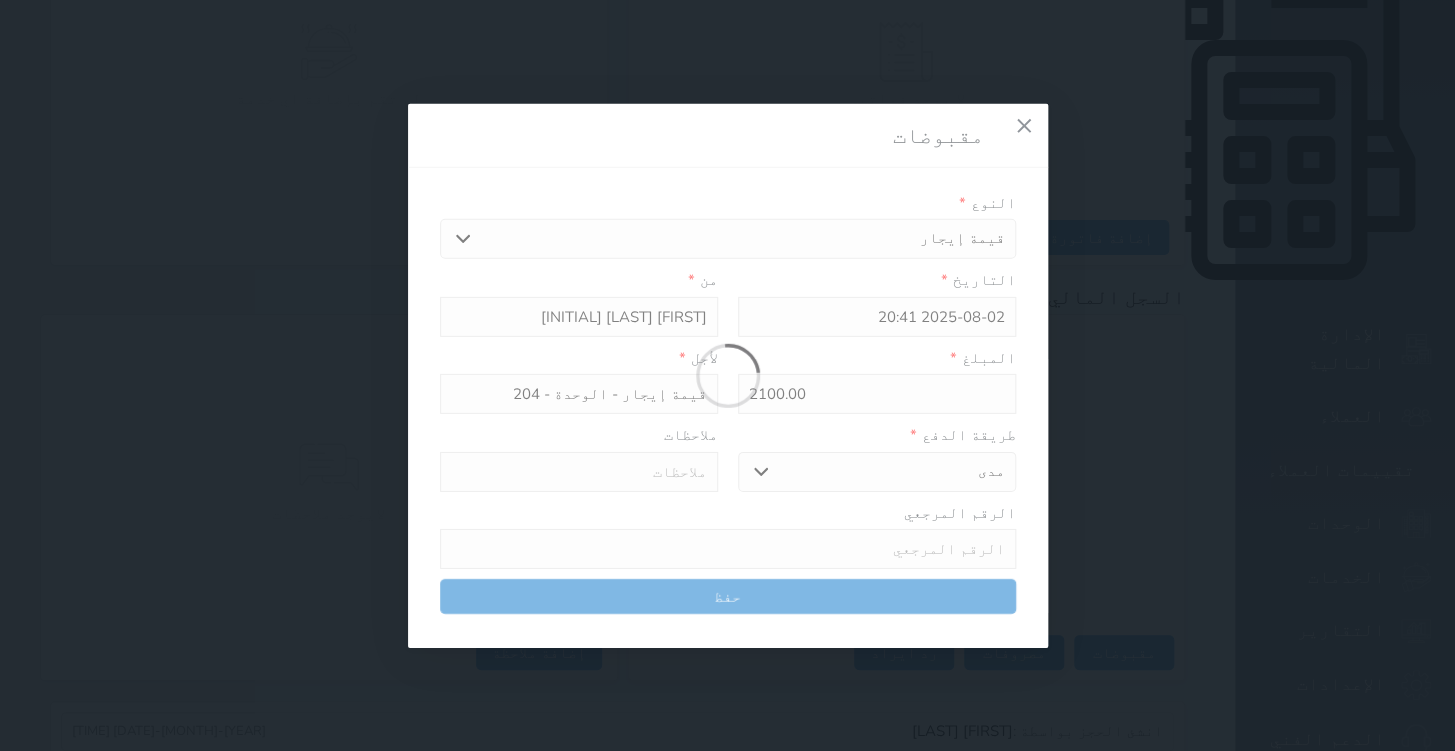 select 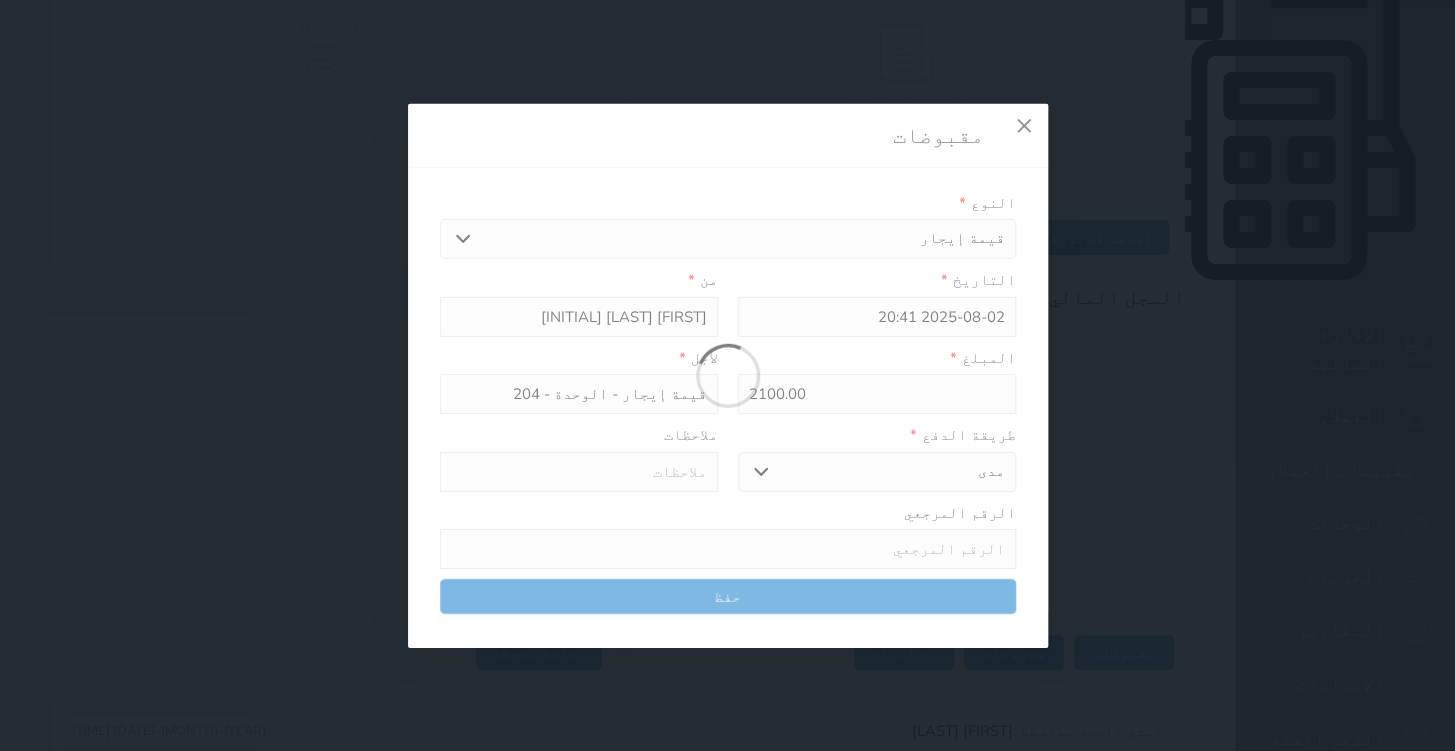 type 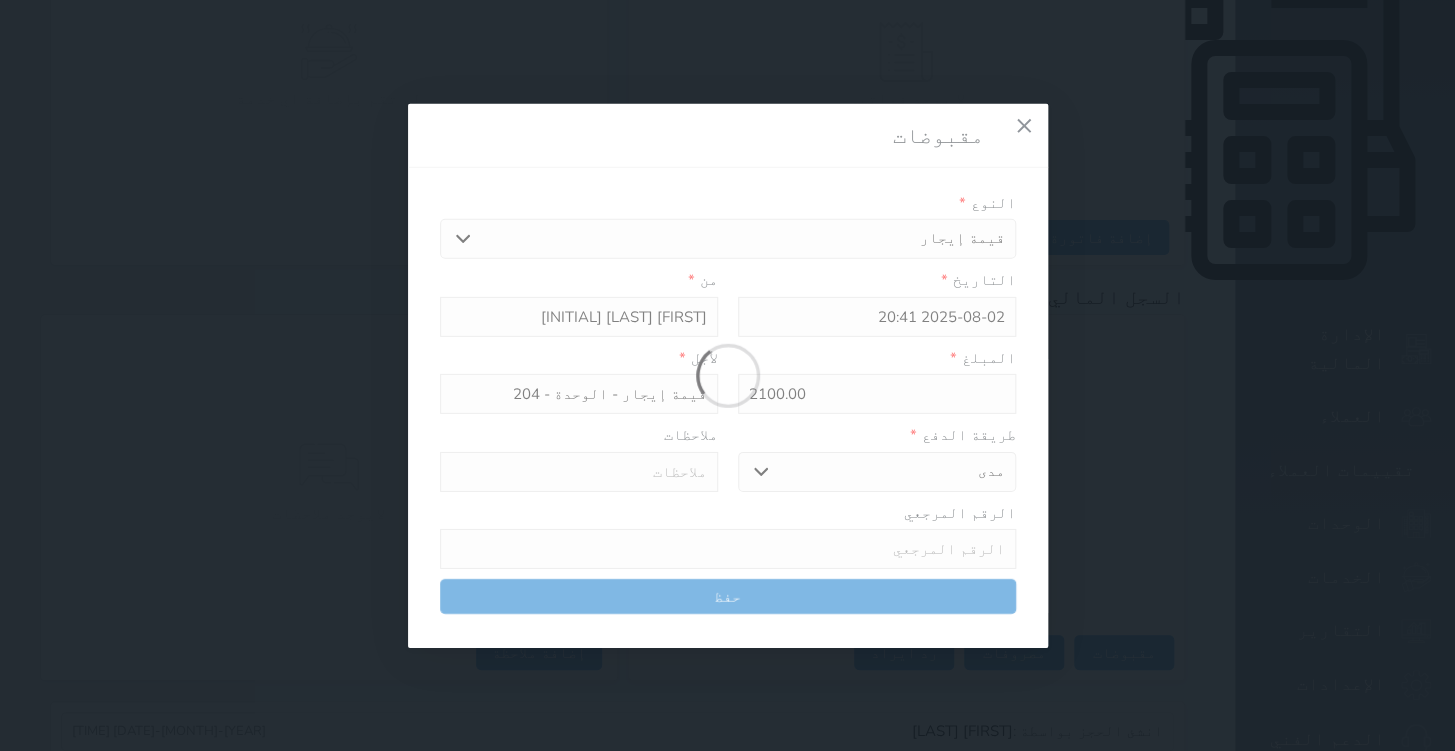 type on "0" 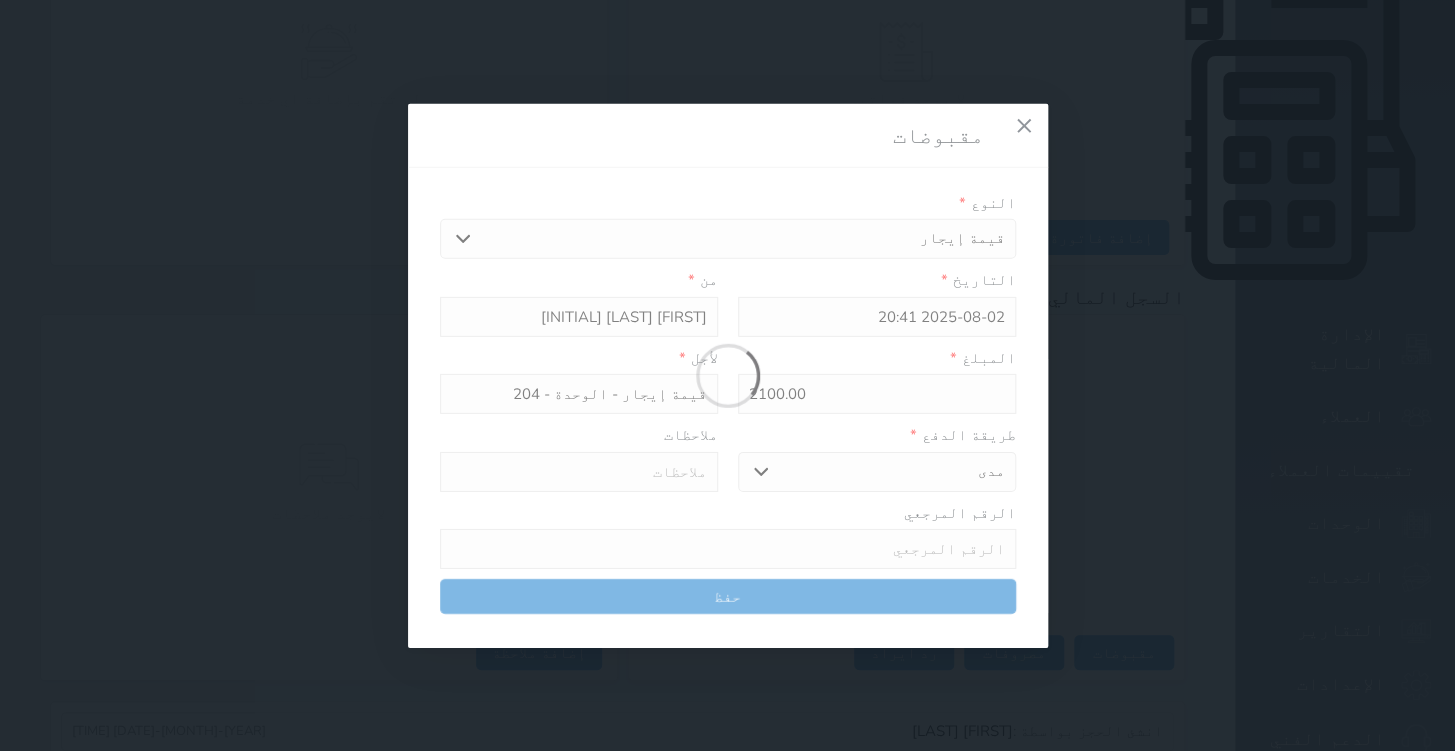 select 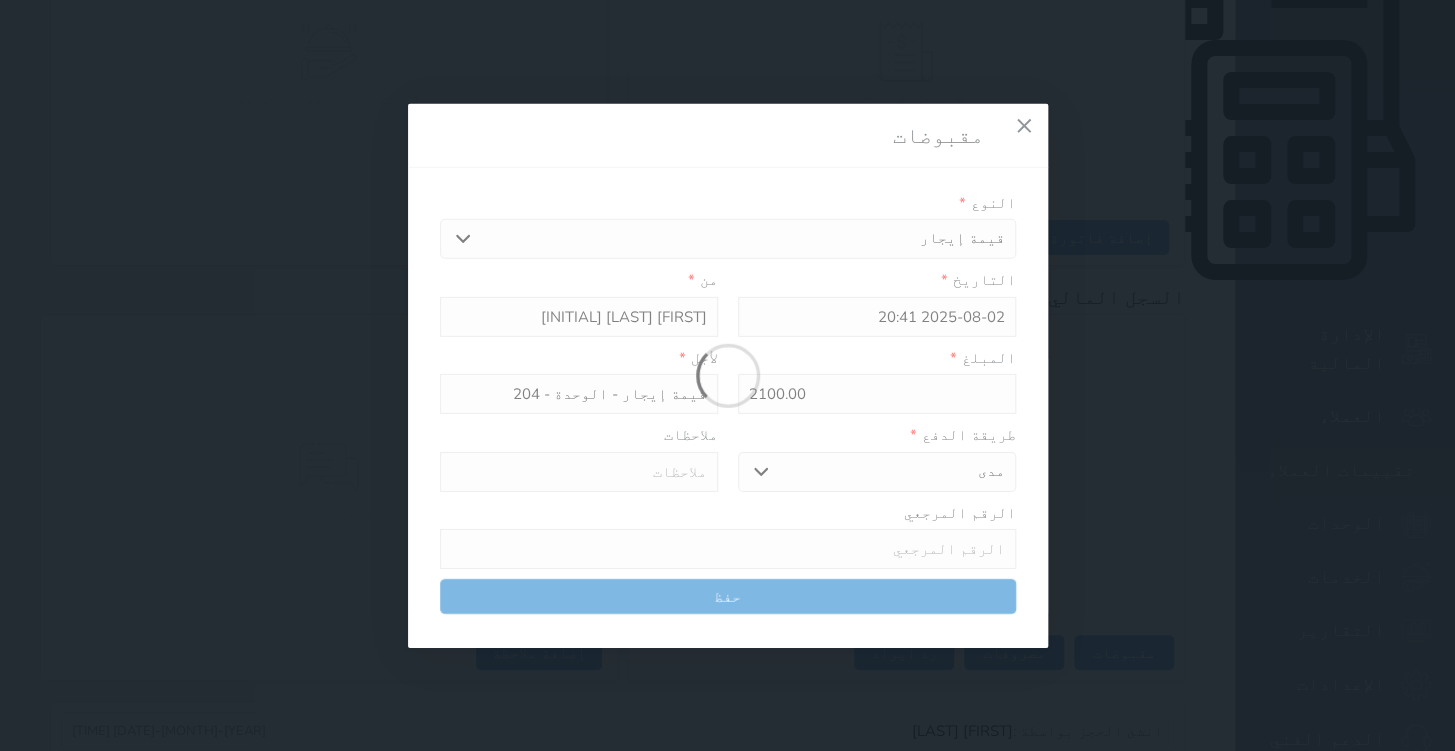type on "0" 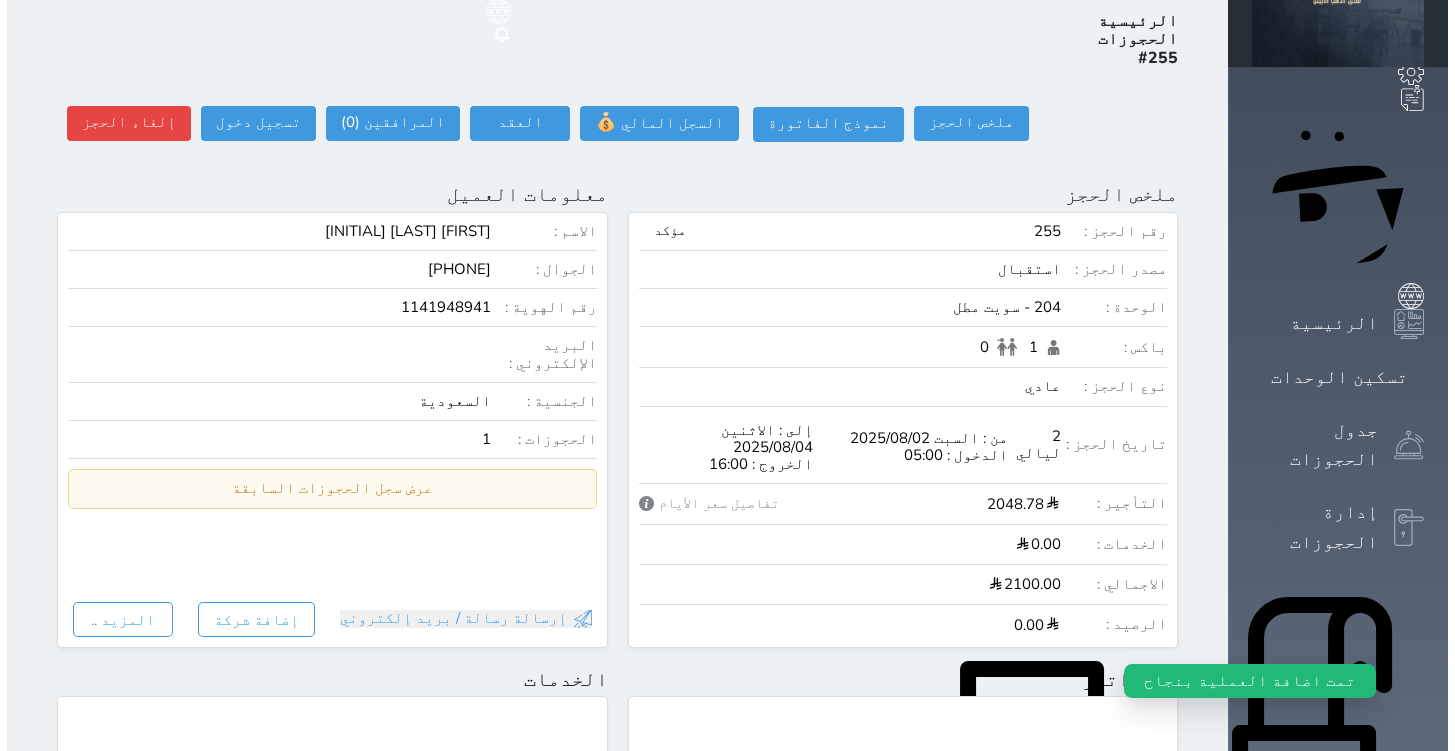 scroll, scrollTop: 0, scrollLeft: 0, axis: both 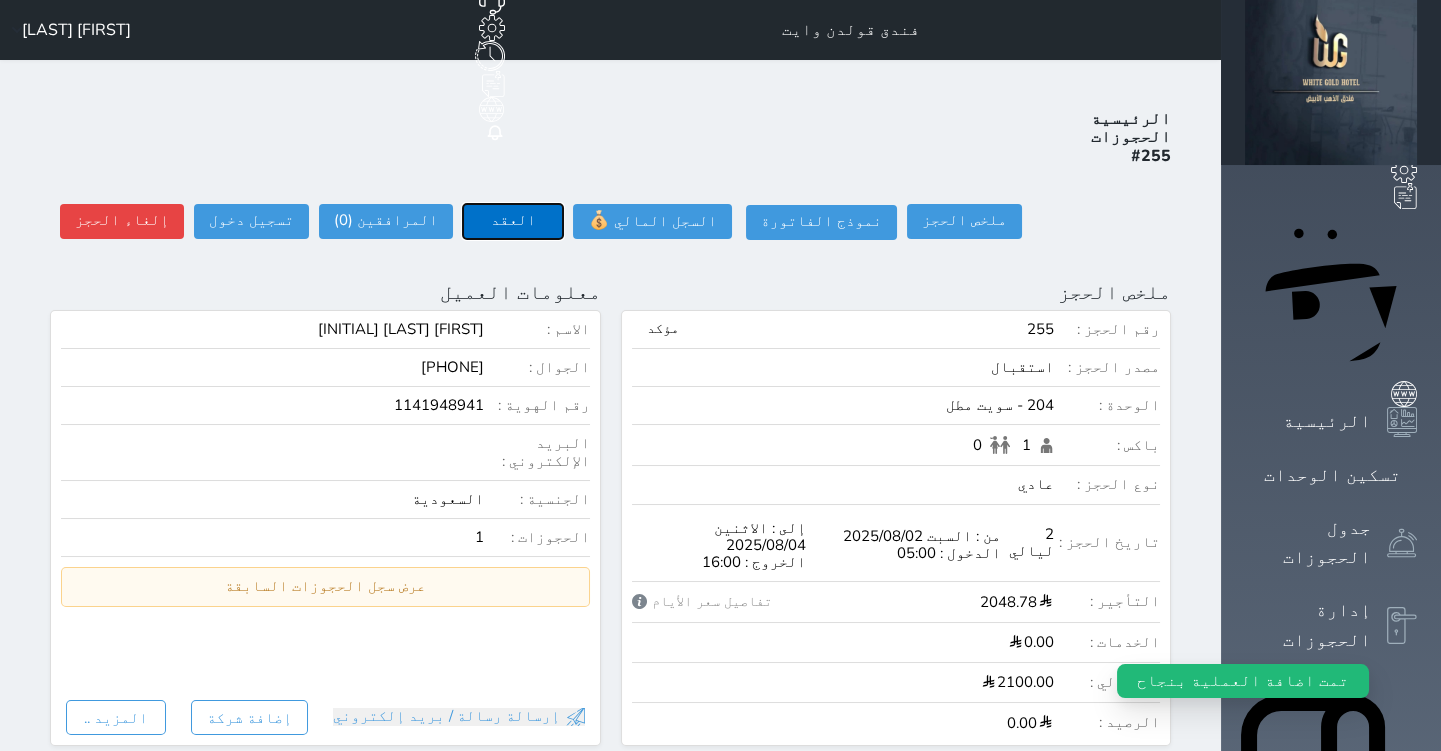 click on "العقد" at bounding box center [513, 221] 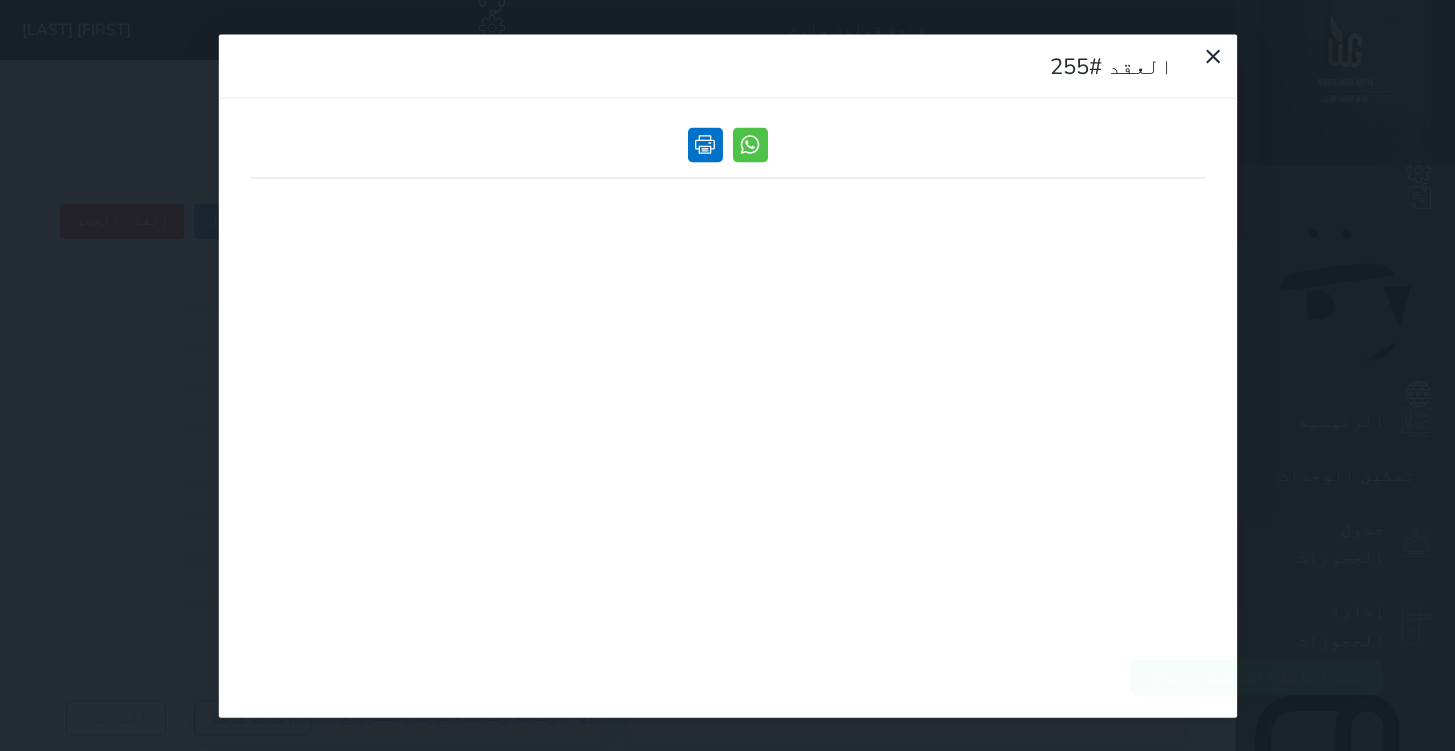 click at bounding box center (705, 144) 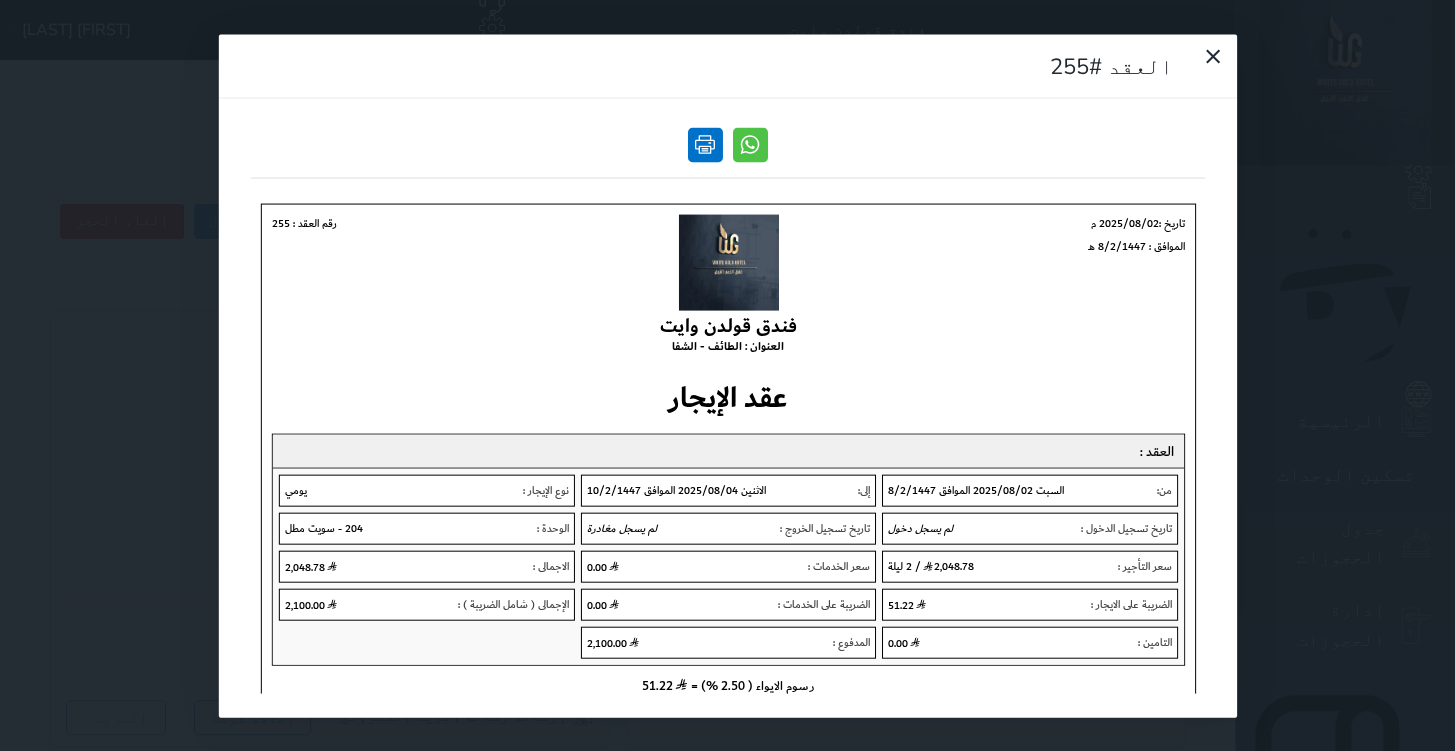 scroll, scrollTop: 0, scrollLeft: 0, axis: both 